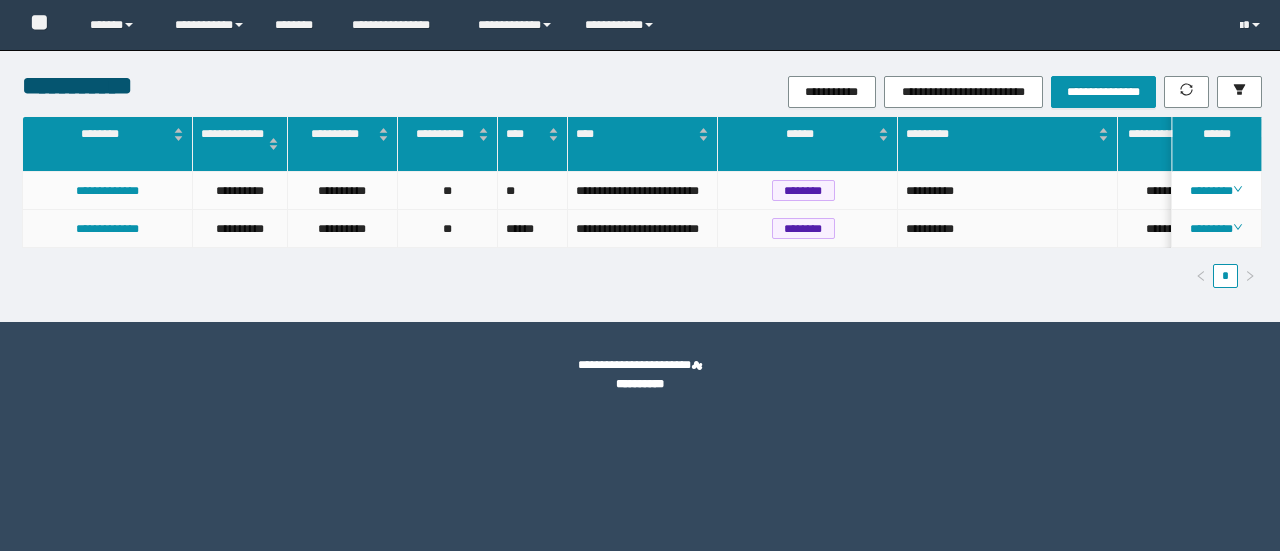 scroll, scrollTop: 0, scrollLeft: 0, axis: both 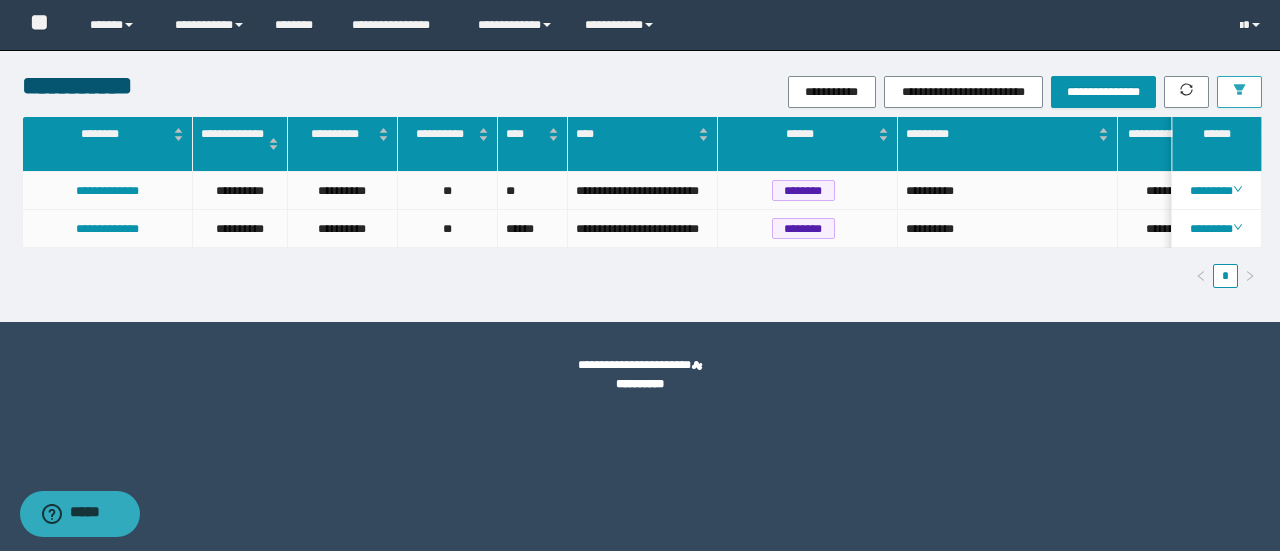 click at bounding box center (1239, 92) 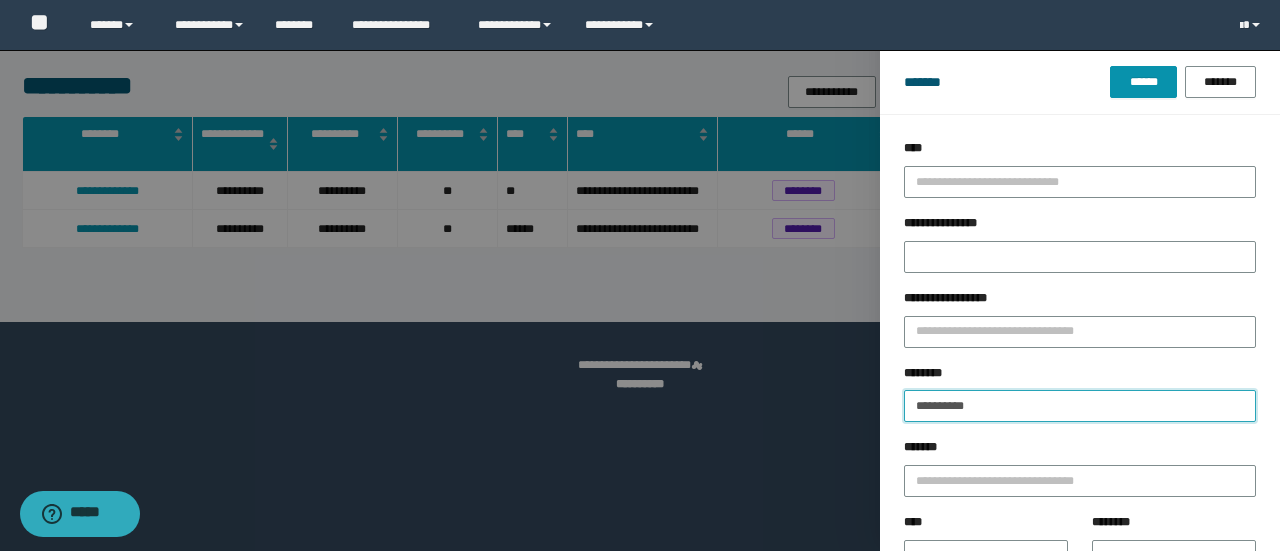 drag, startPoint x: 984, startPoint y: 409, endPoint x: 1008, endPoint y: 409, distance: 24 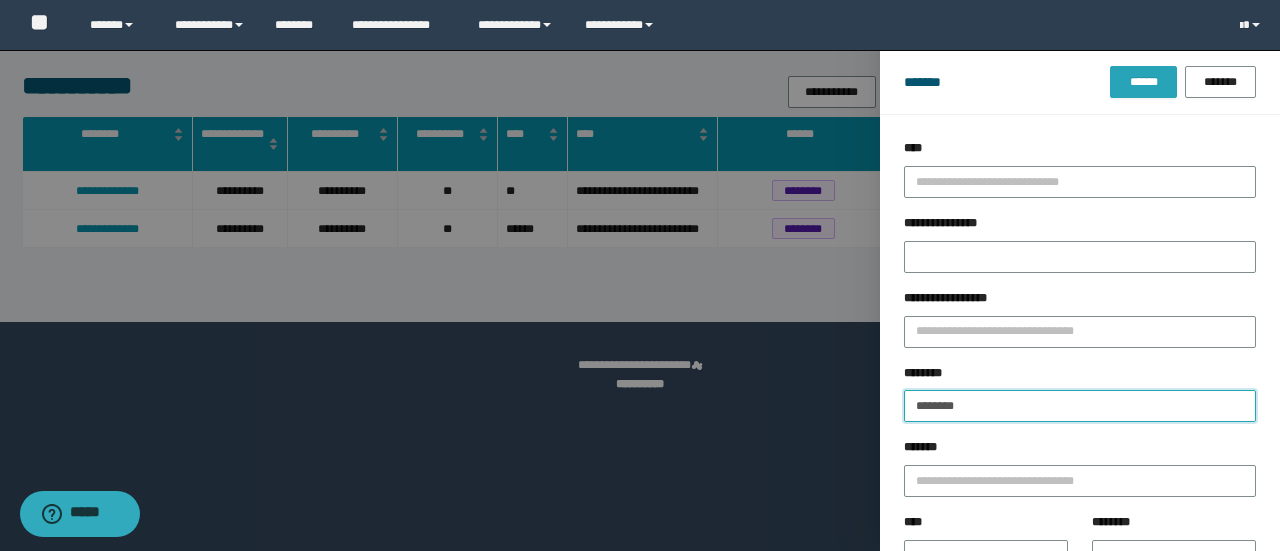 type on "********" 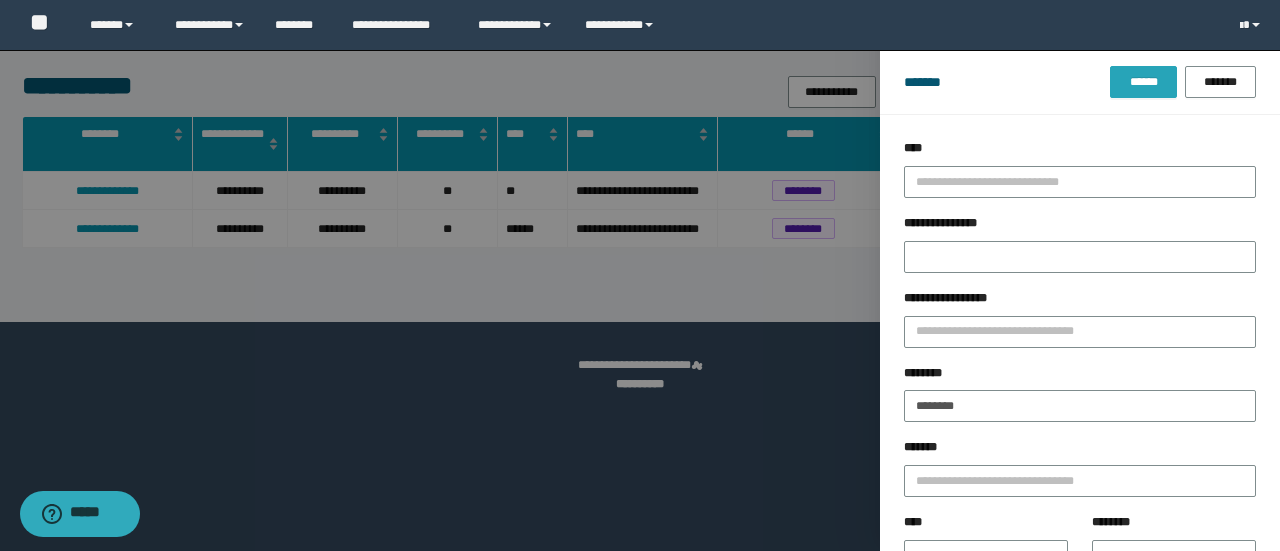 click on "******" at bounding box center [1143, 82] 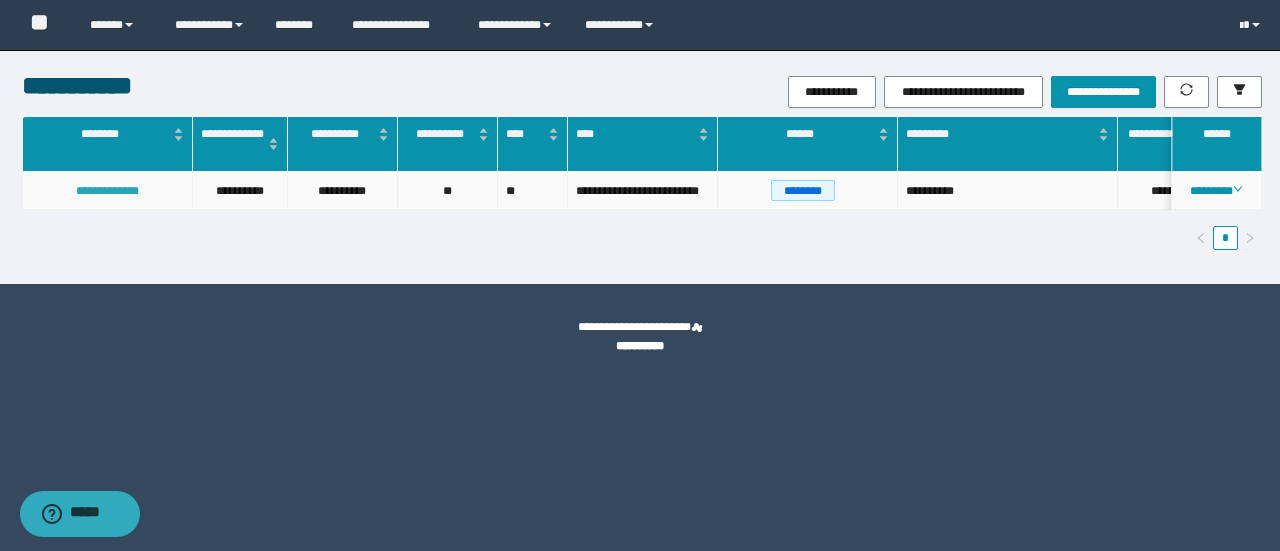 click on "**********" at bounding box center (107, 191) 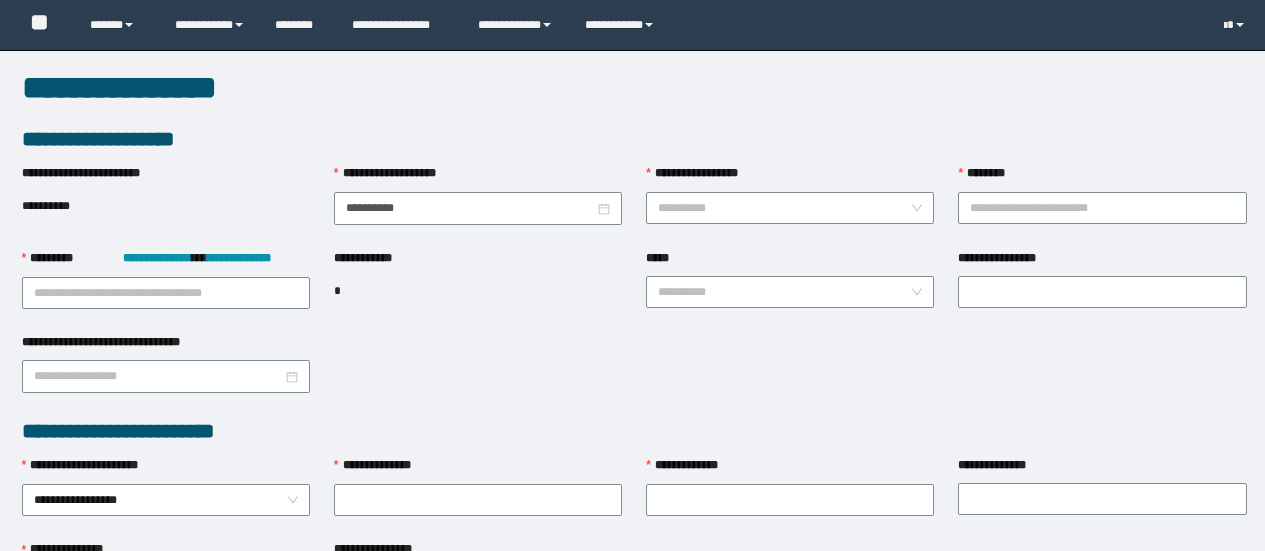 scroll, scrollTop: 0, scrollLeft: 0, axis: both 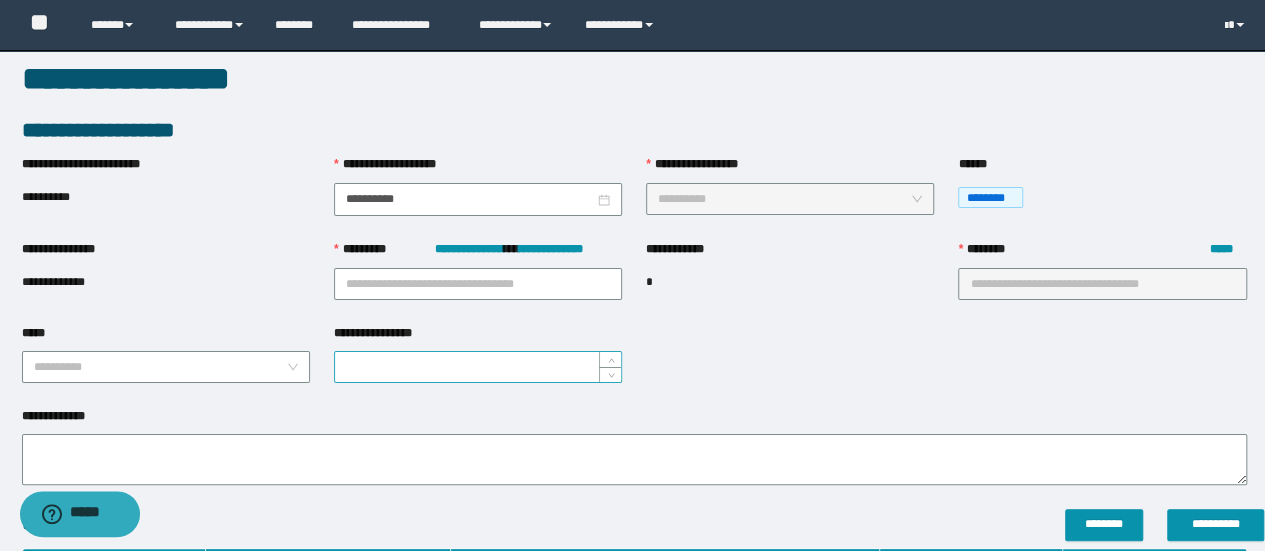 type on "**********" 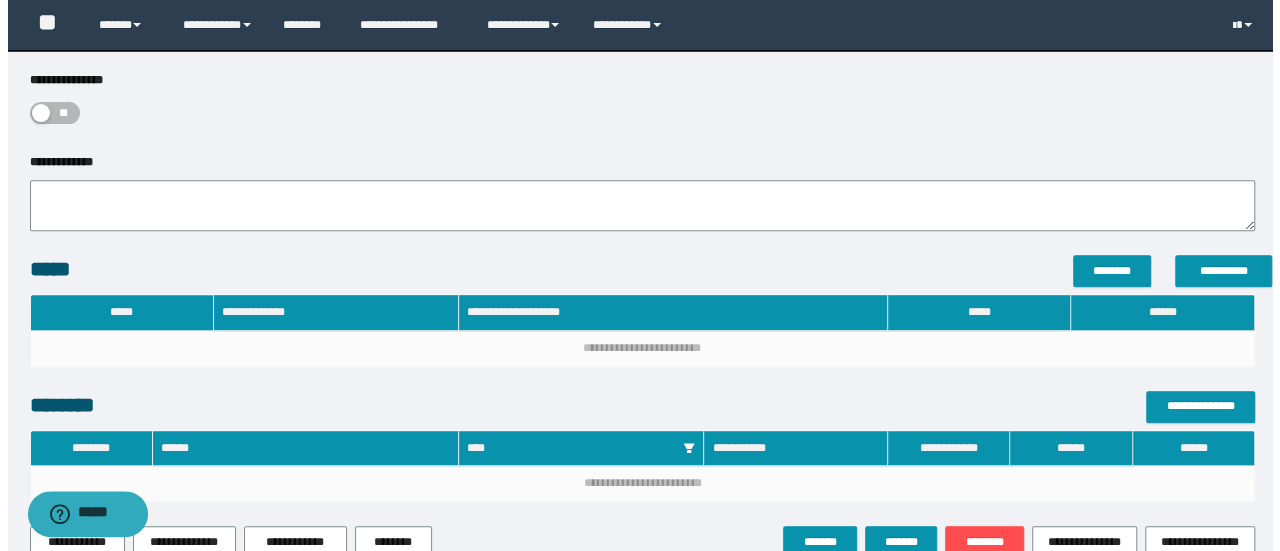 scroll, scrollTop: 476, scrollLeft: 0, axis: vertical 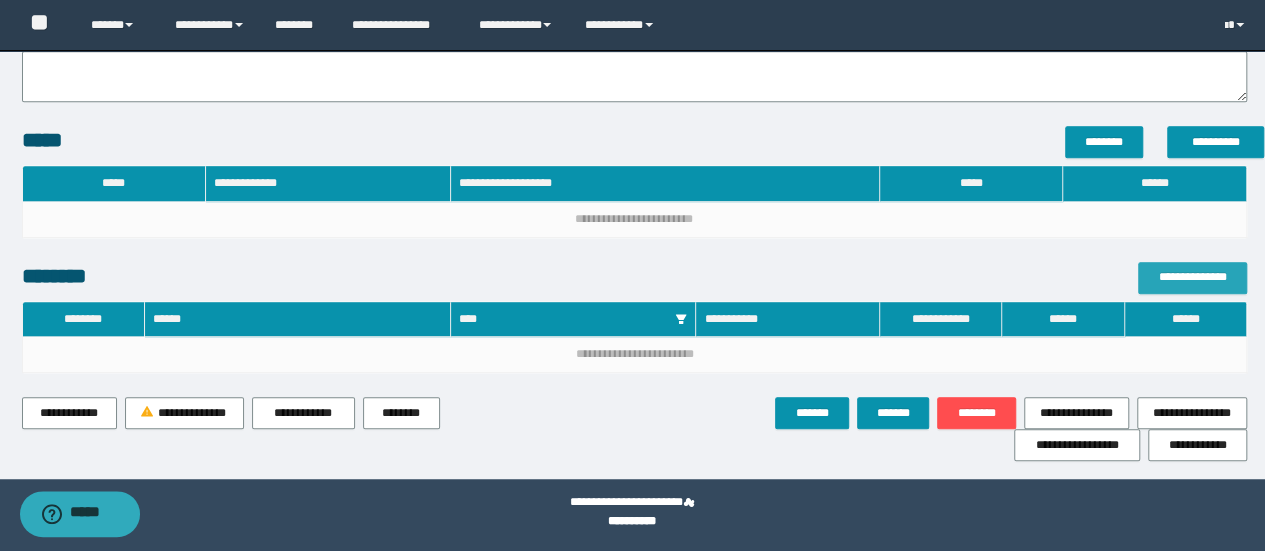 click on "**********" at bounding box center (1192, 277) 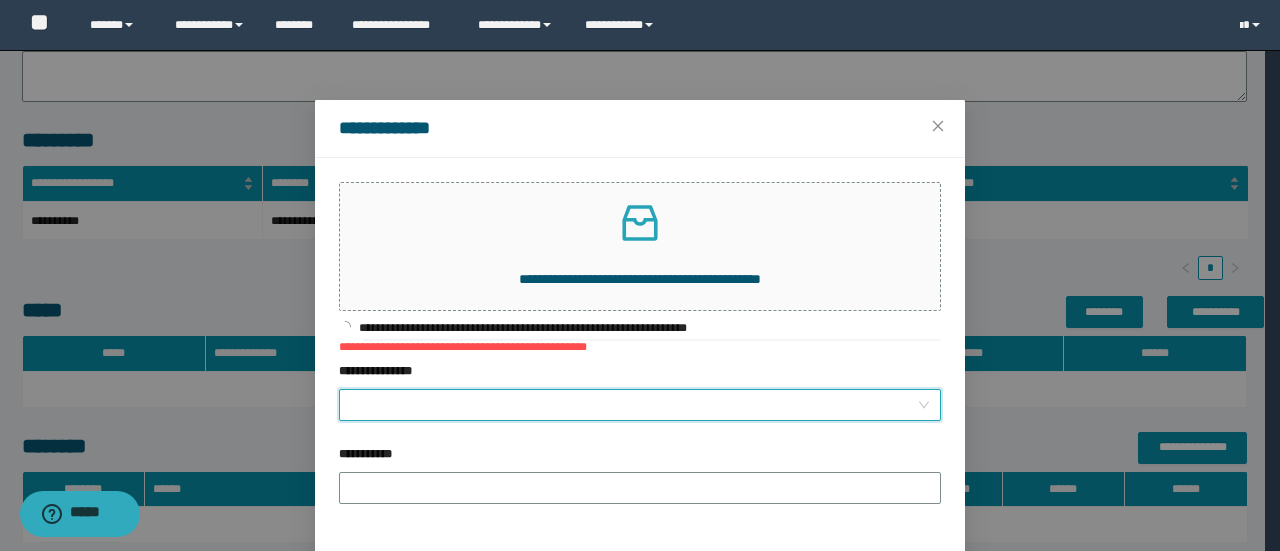 click on "**********" at bounding box center [634, 405] 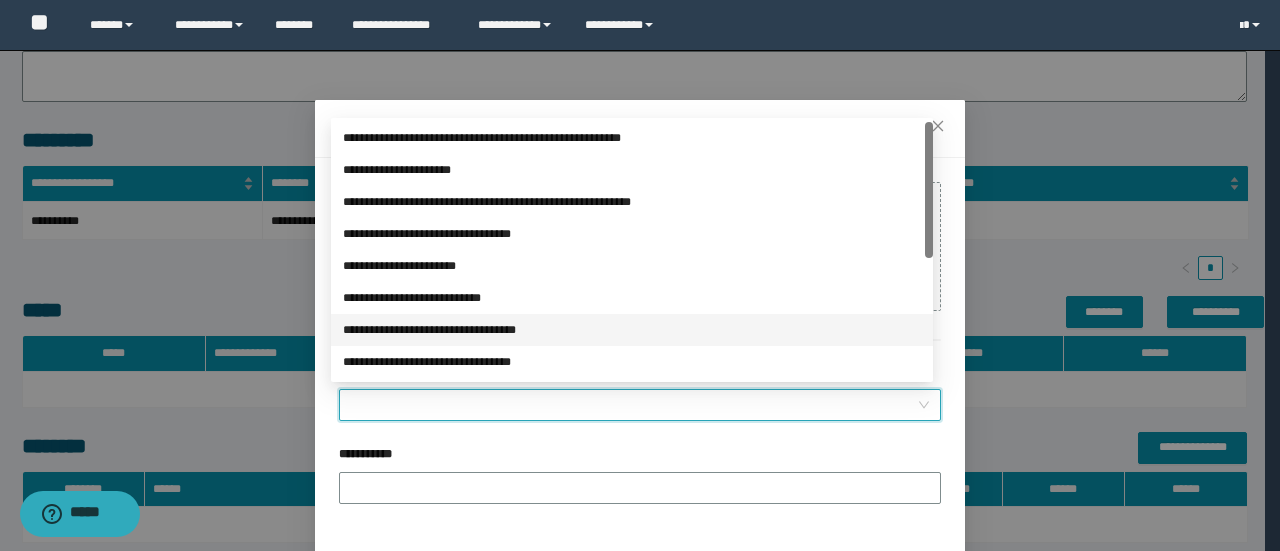 scroll, scrollTop: 133, scrollLeft: 0, axis: vertical 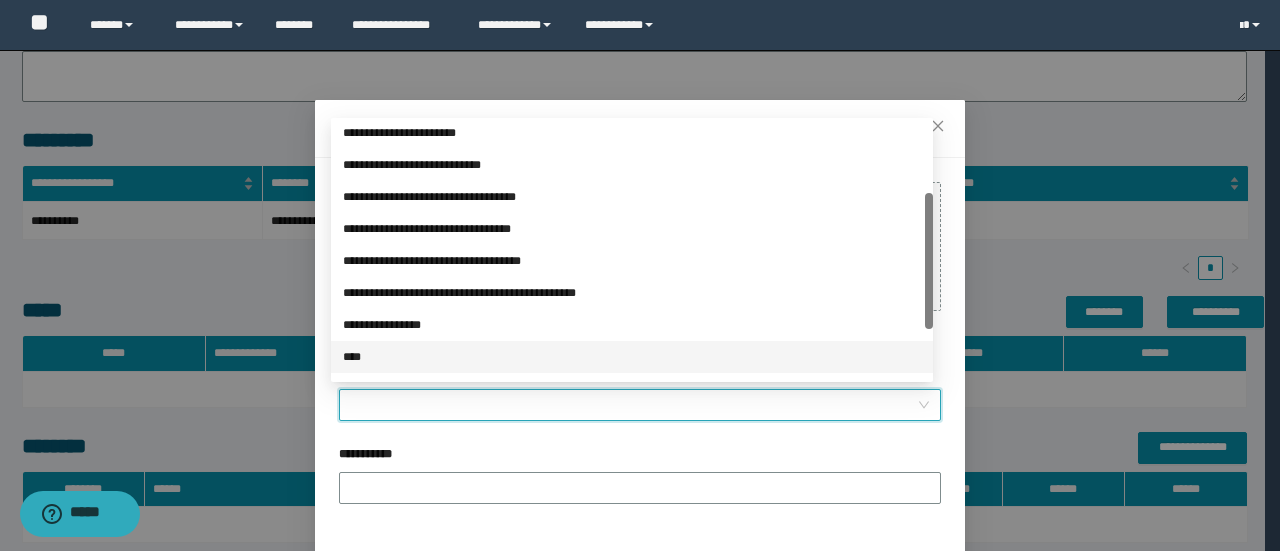click on "****" at bounding box center (632, 357) 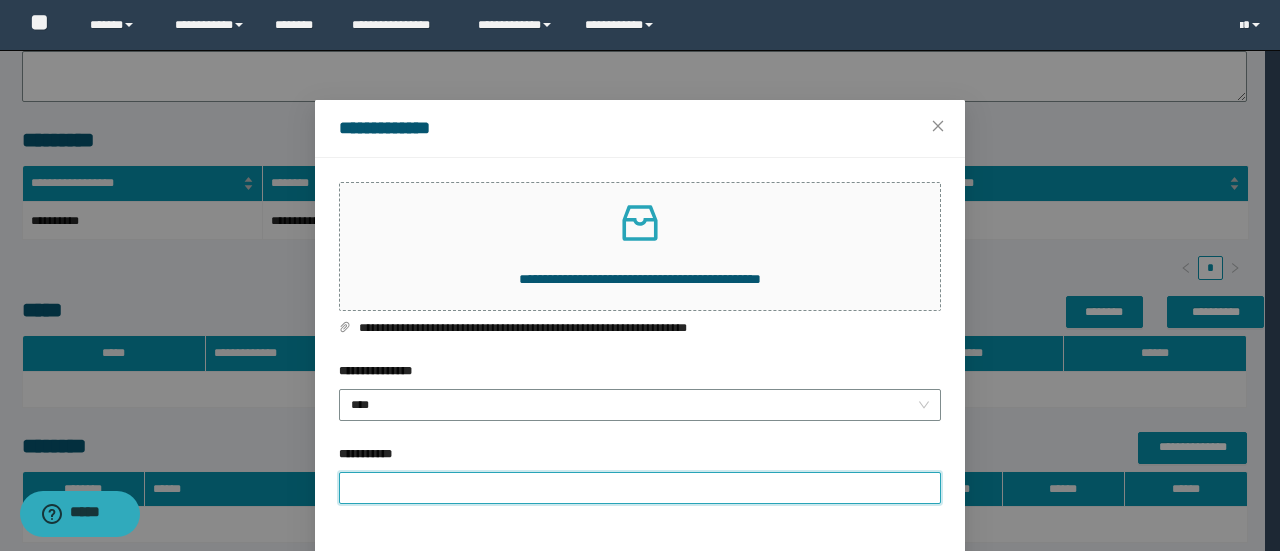 click on "**********" at bounding box center [640, 488] 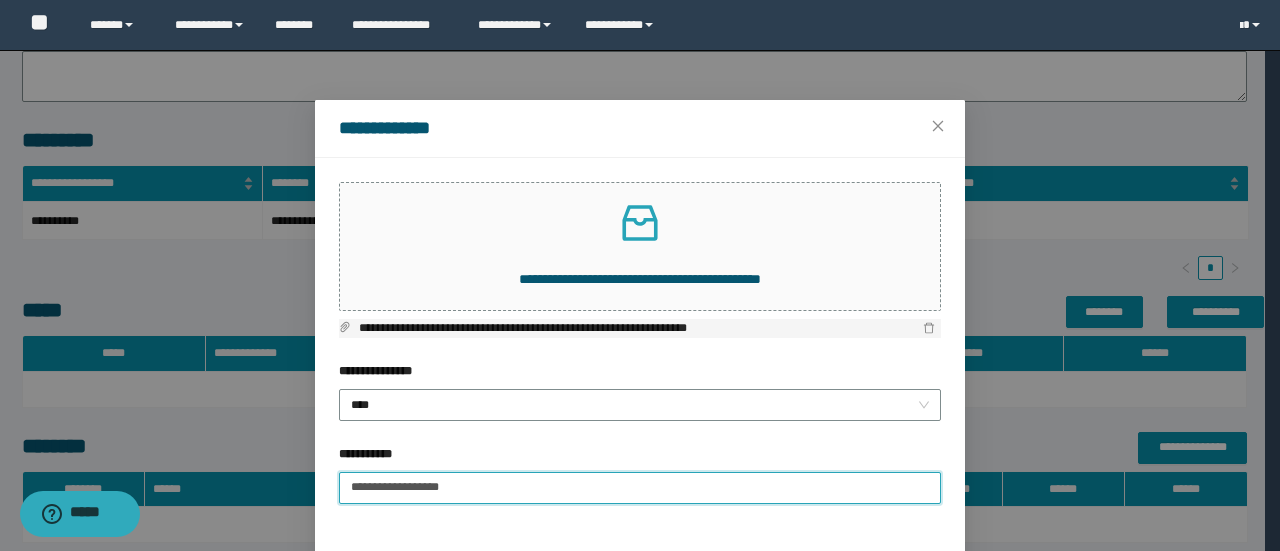 scroll, scrollTop: 75, scrollLeft: 0, axis: vertical 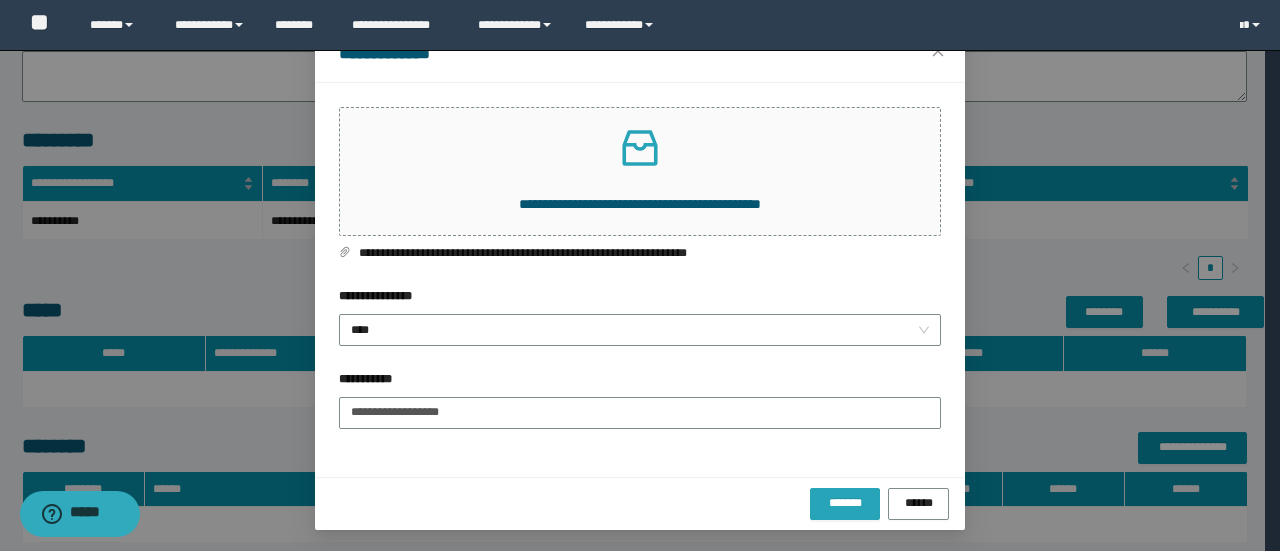 click on "*******" at bounding box center [845, 502] 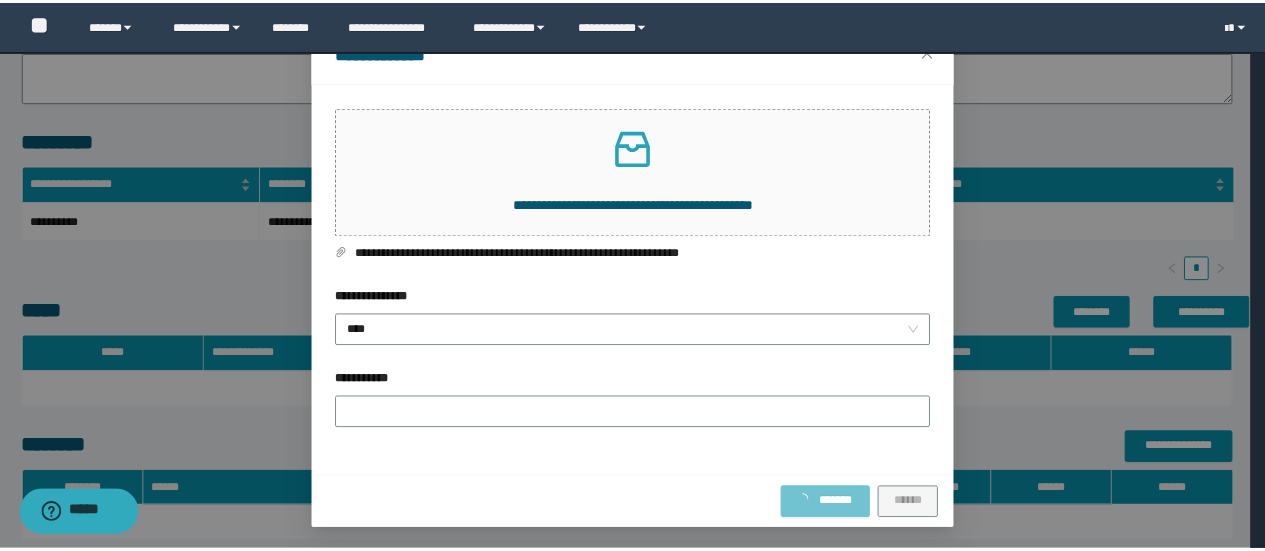 scroll, scrollTop: 0, scrollLeft: 0, axis: both 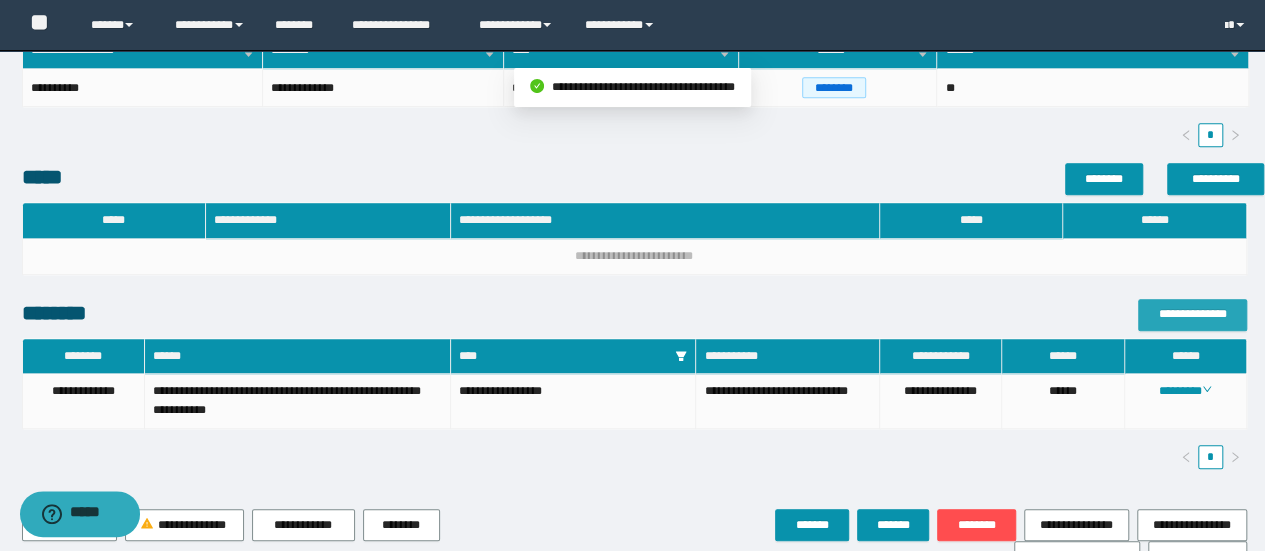 click on "**********" at bounding box center (1192, 314) 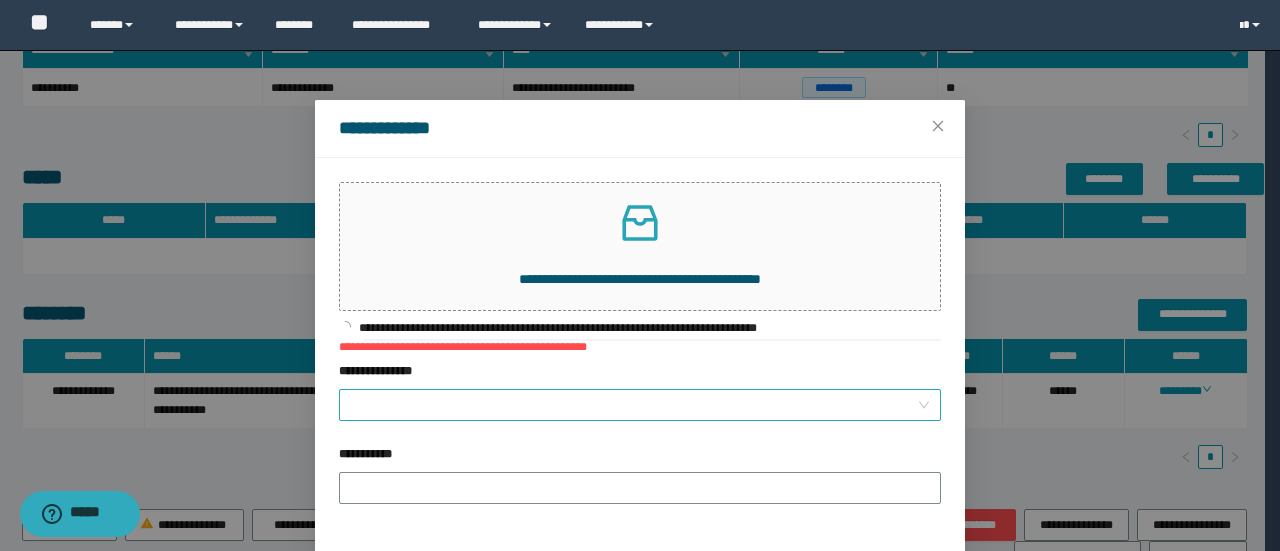 click on "**********" at bounding box center (634, 405) 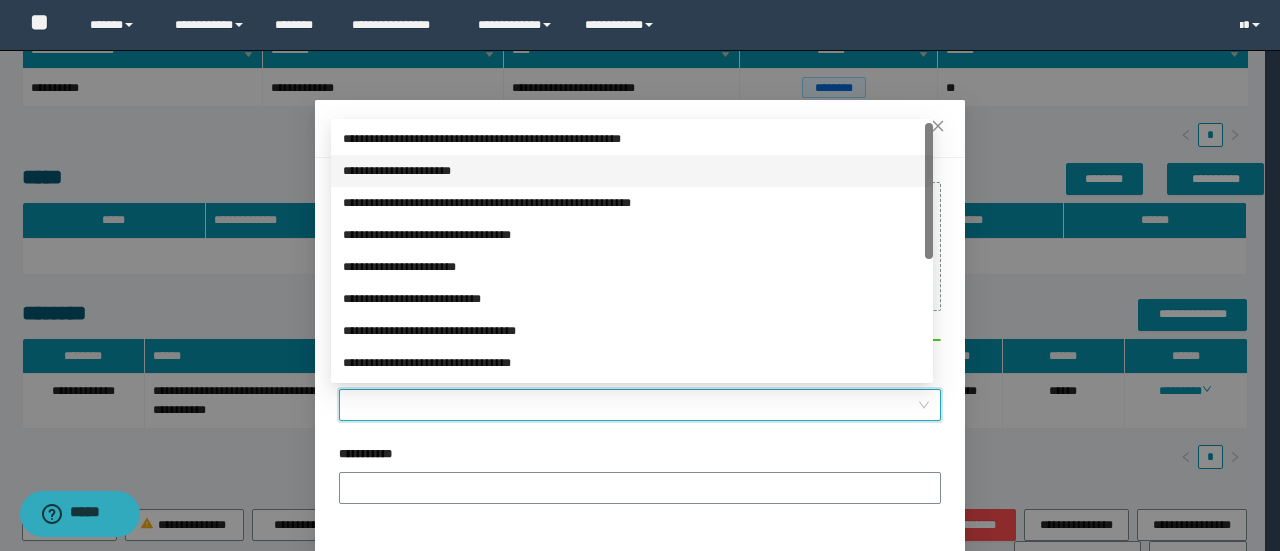 scroll, scrollTop: 224, scrollLeft: 0, axis: vertical 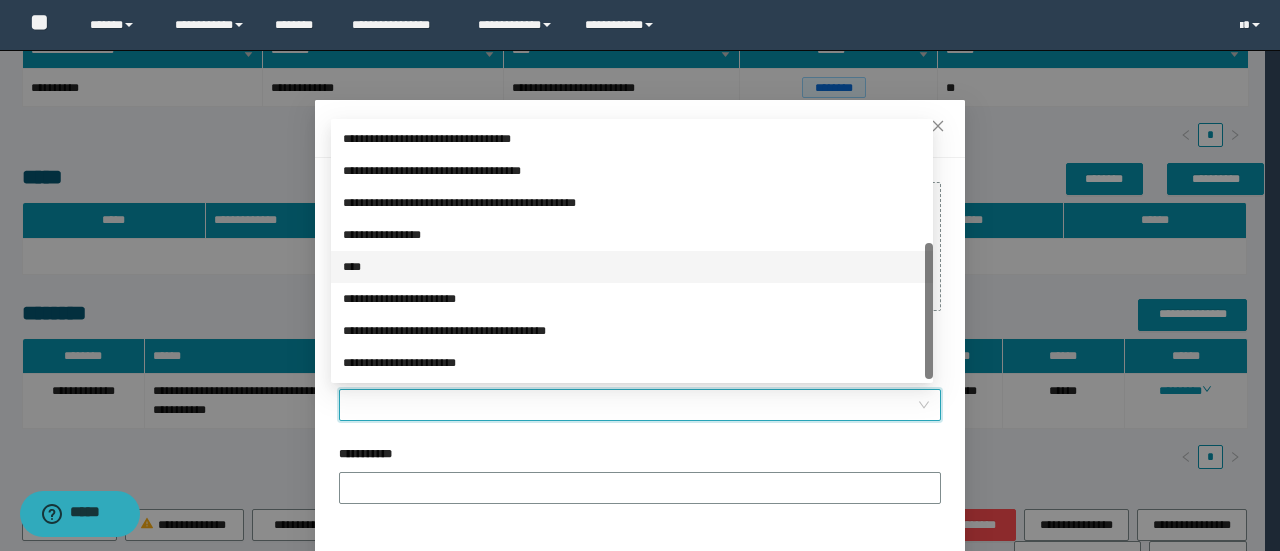 click on "****" at bounding box center (632, 267) 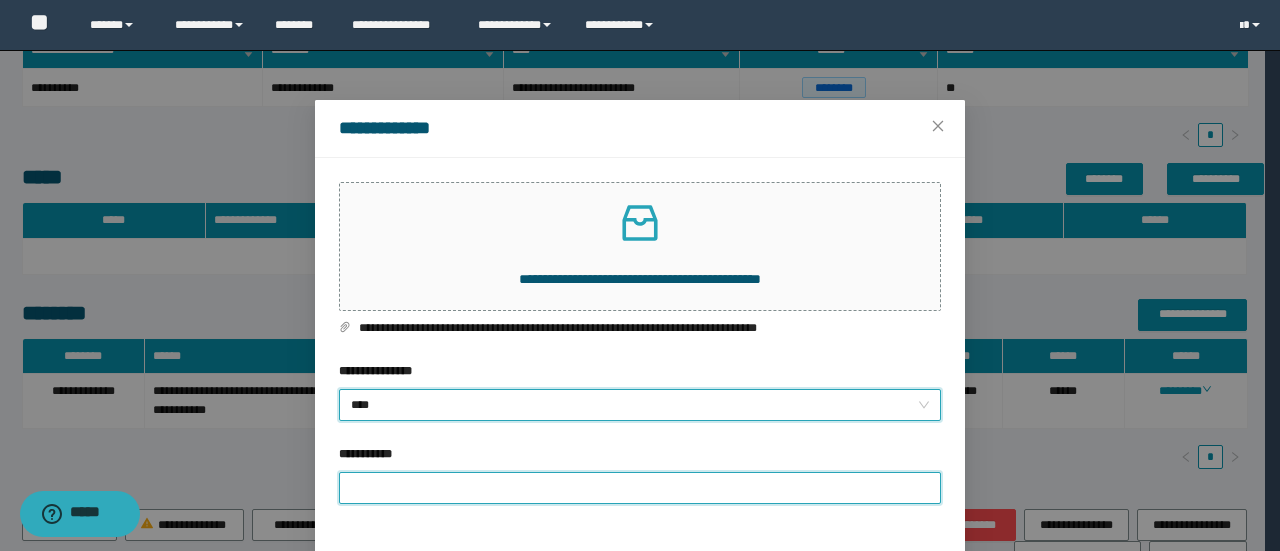 click on "**********" at bounding box center [640, 488] 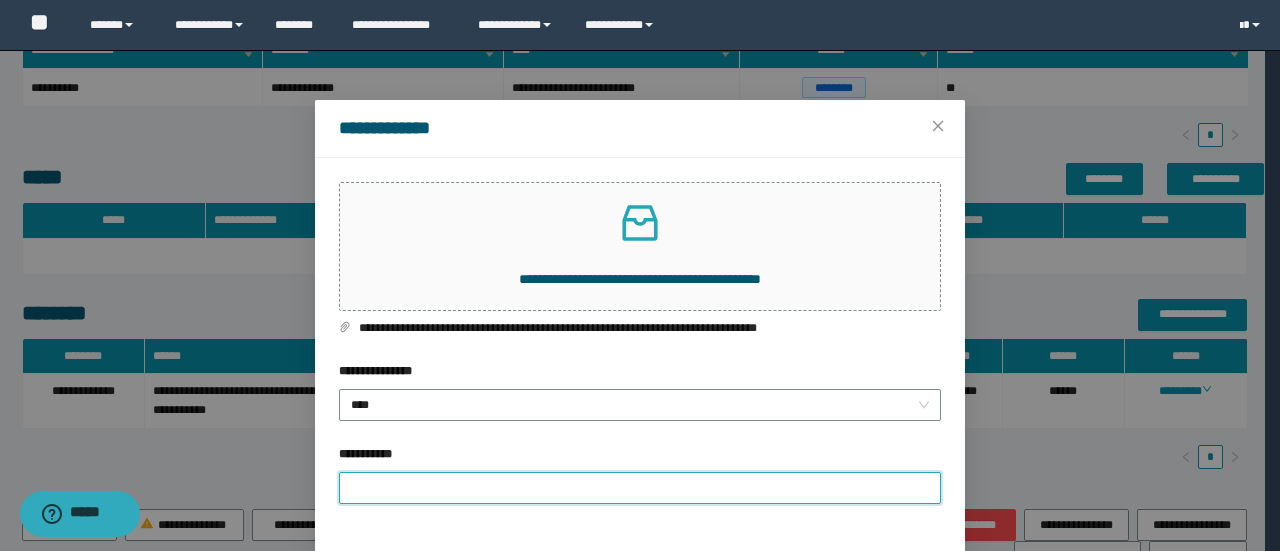 type on "**********" 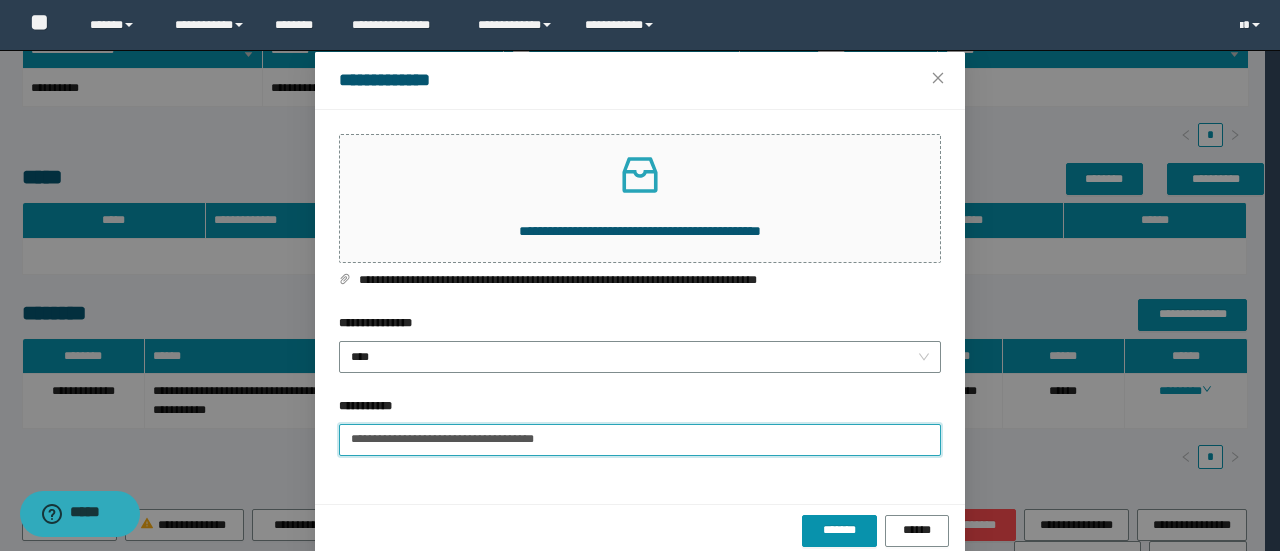 scroll, scrollTop: 75, scrollLeft: 0, axis: vertical 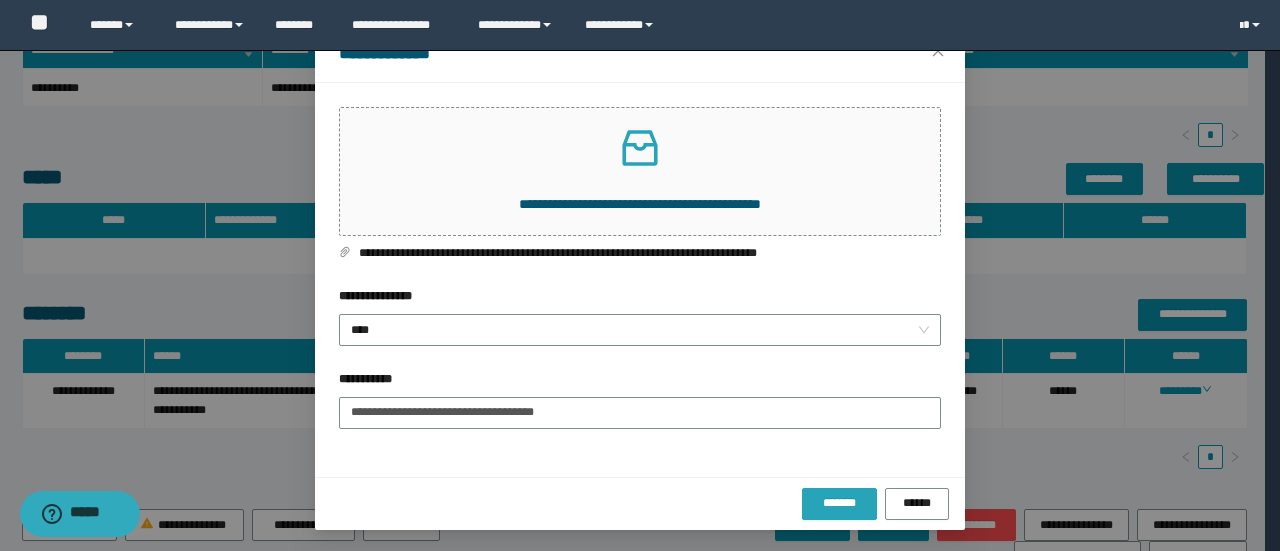 click on "*******" at bounding box center [839, 503] 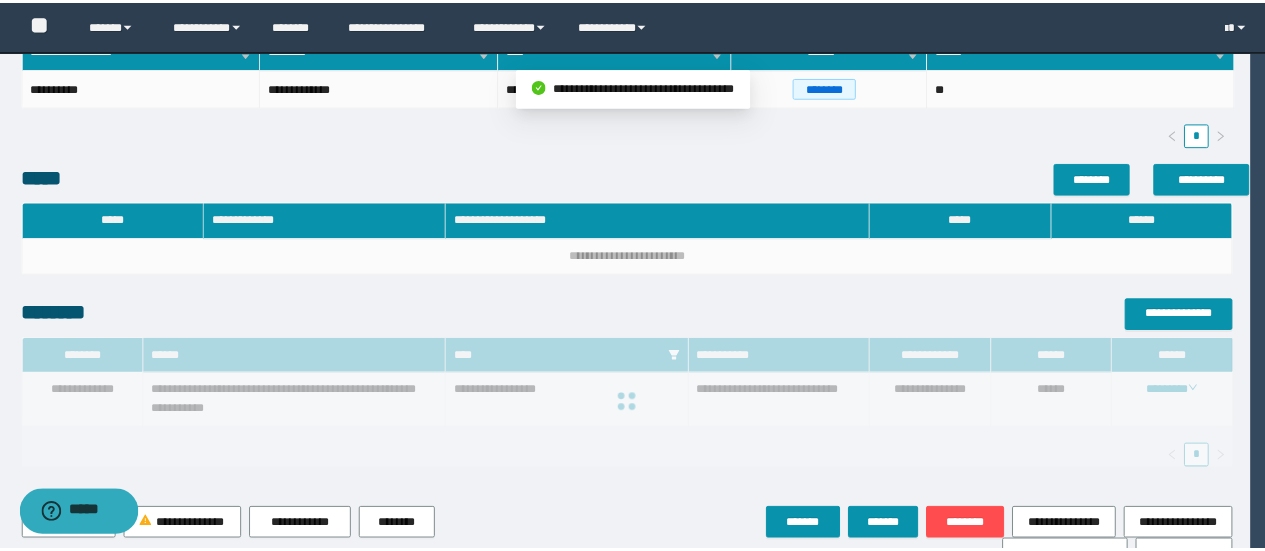 scroll, scrollTop: 0, scrollLeft: 0, axis: both 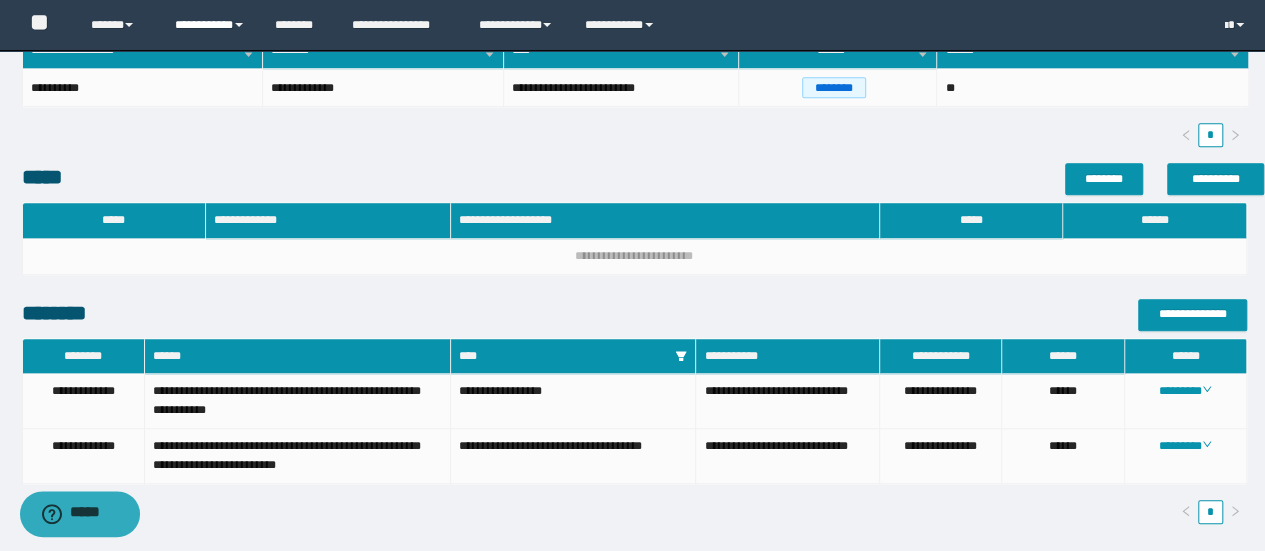 click on "**********" at bounding box center [210, 25] 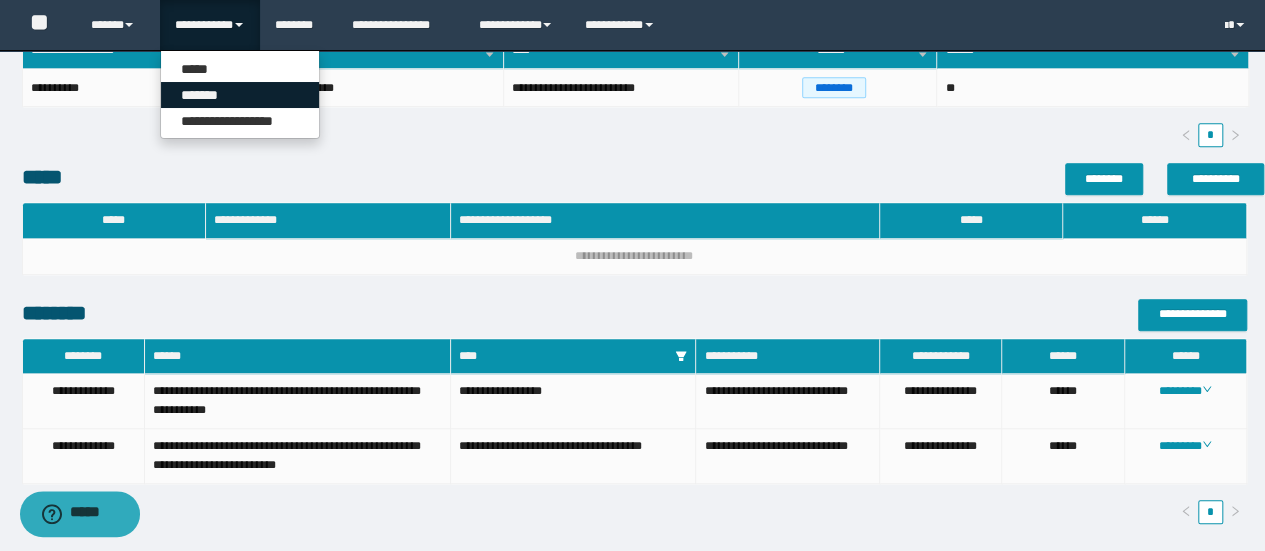 click on "*******" at bounding box center [240, 95] 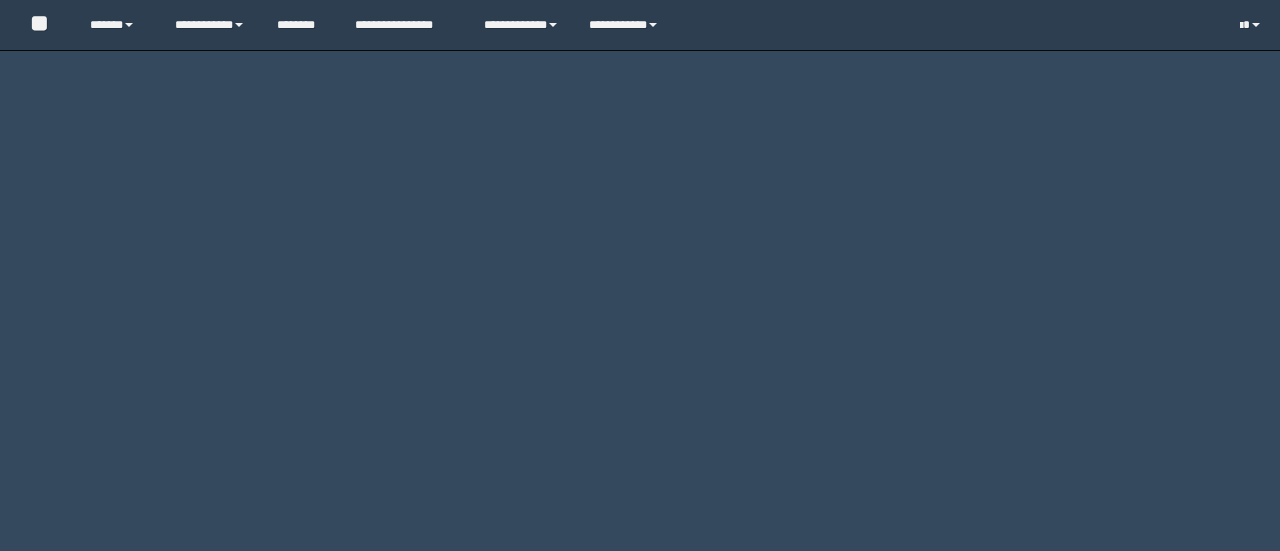 scroll, scrollTop: 0, scrollLeft: 0, axis: both 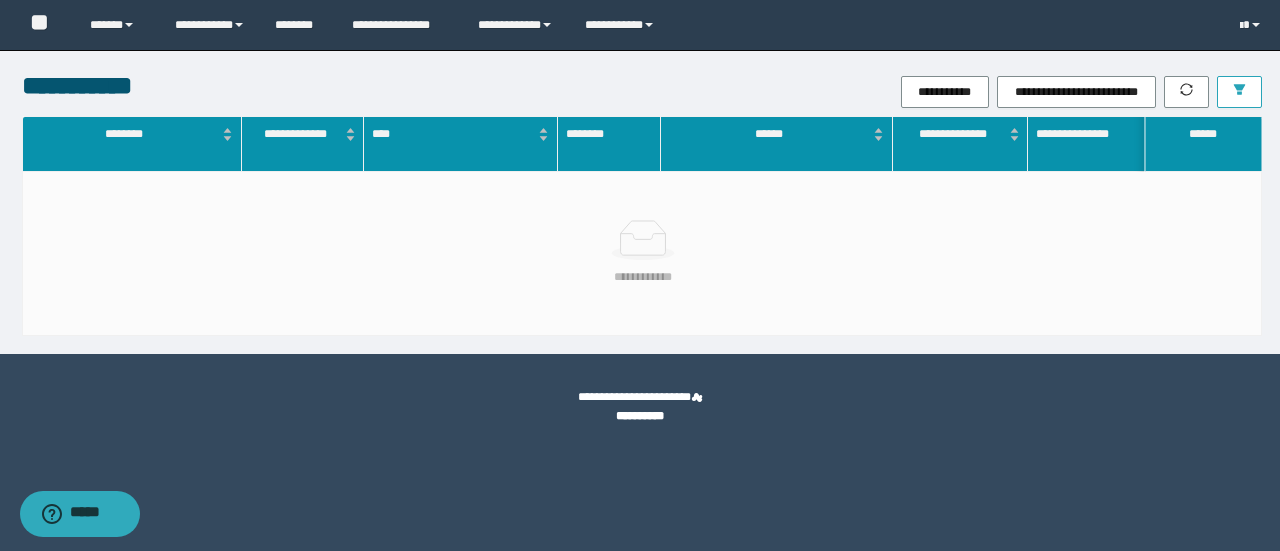 click 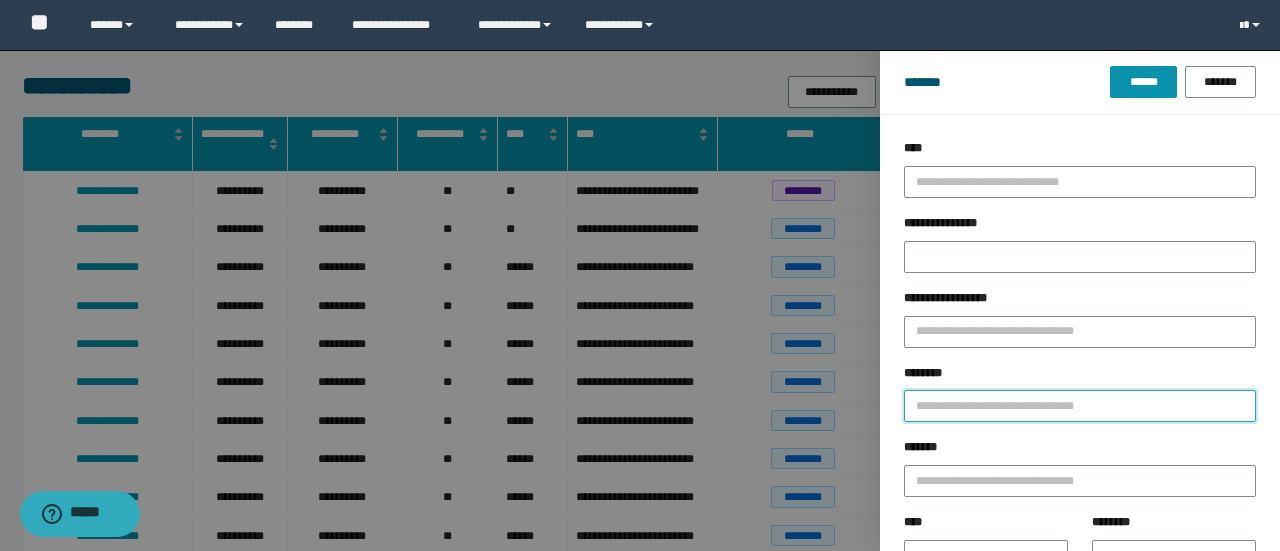 click on "********" at bounding box center (1080, 406) 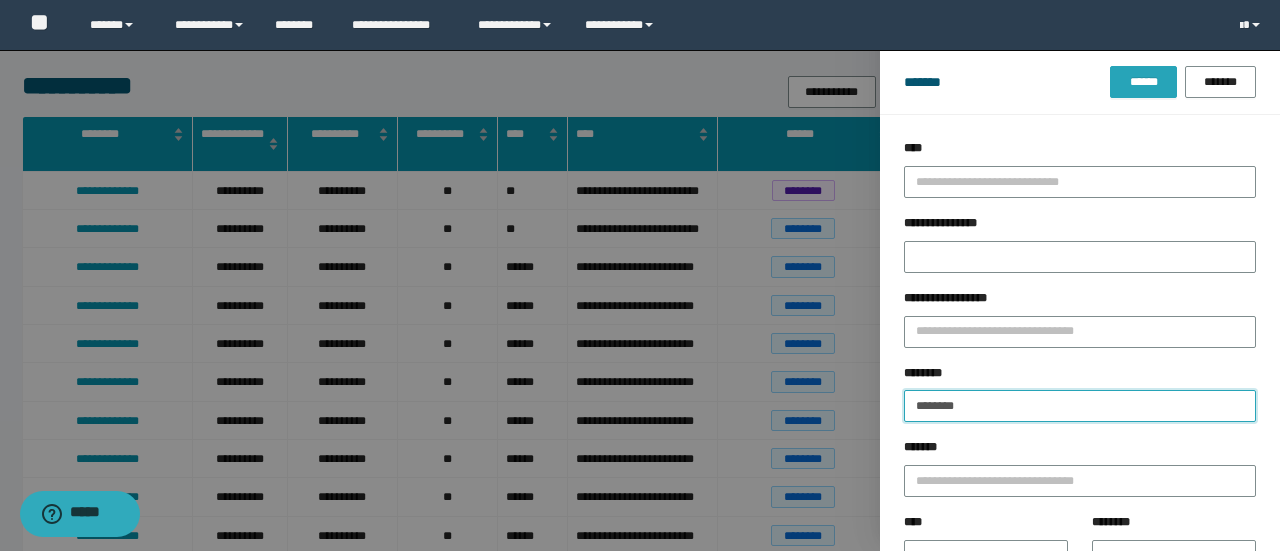 type on "********" 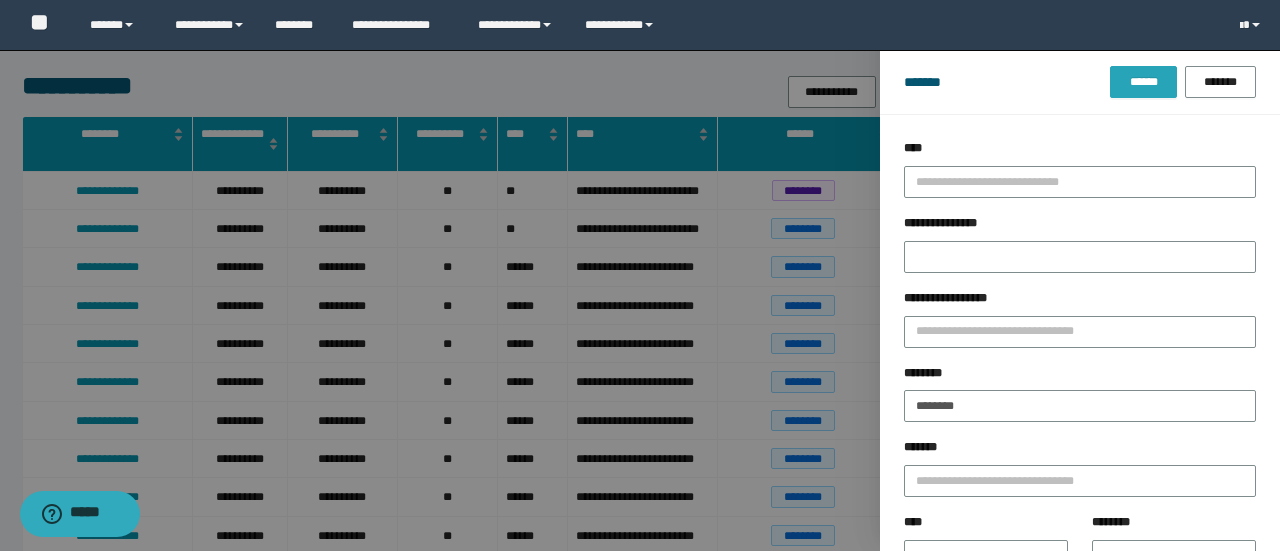click on "******" at bounding box center (1143, 82) 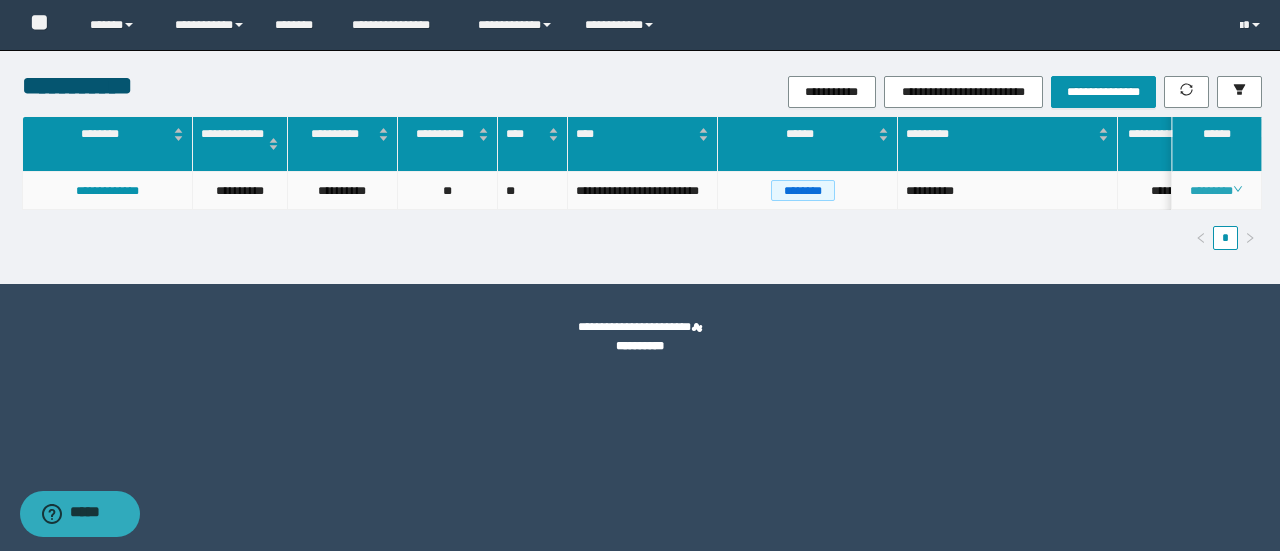 click on "********" at bounding box center (1216, 191) 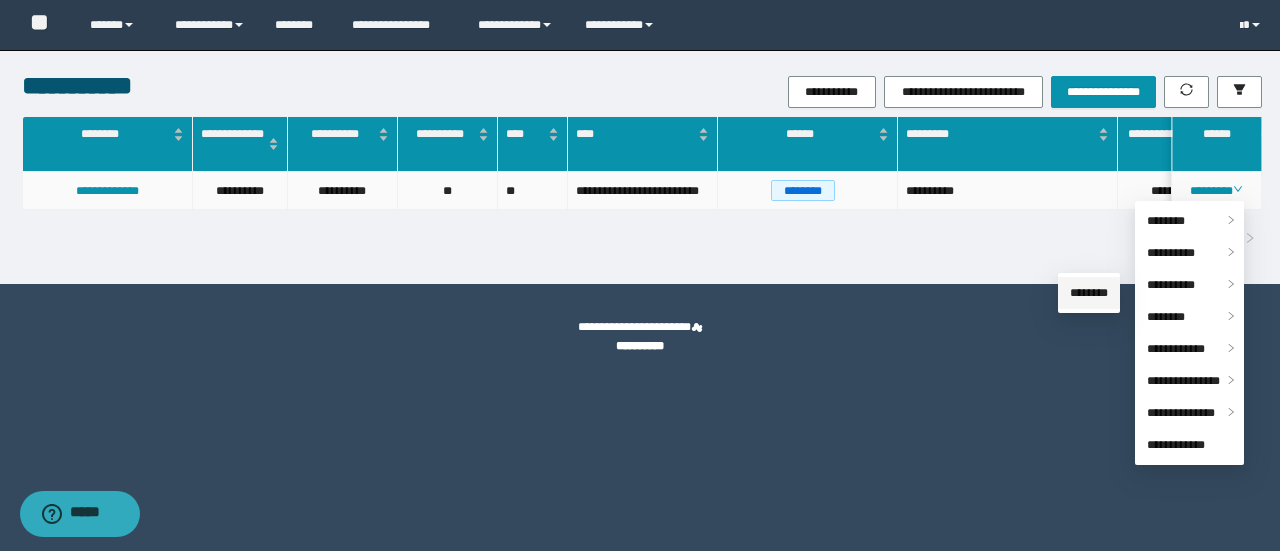 click on "********" at bounding box center (1089, 293) 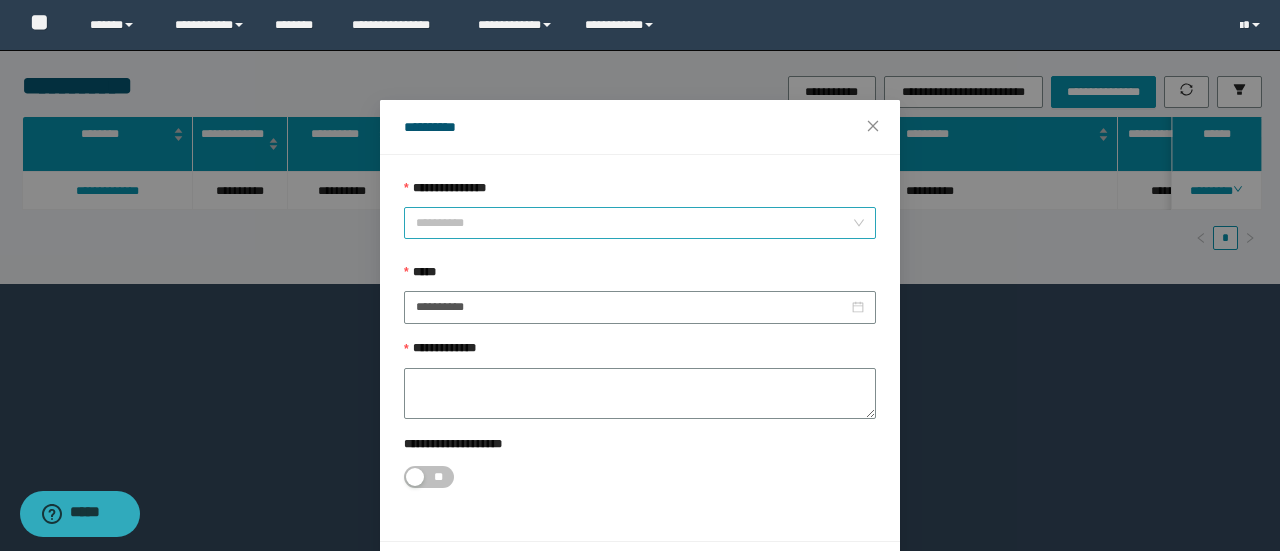 click on "**********" at bounding box center (640, 223) 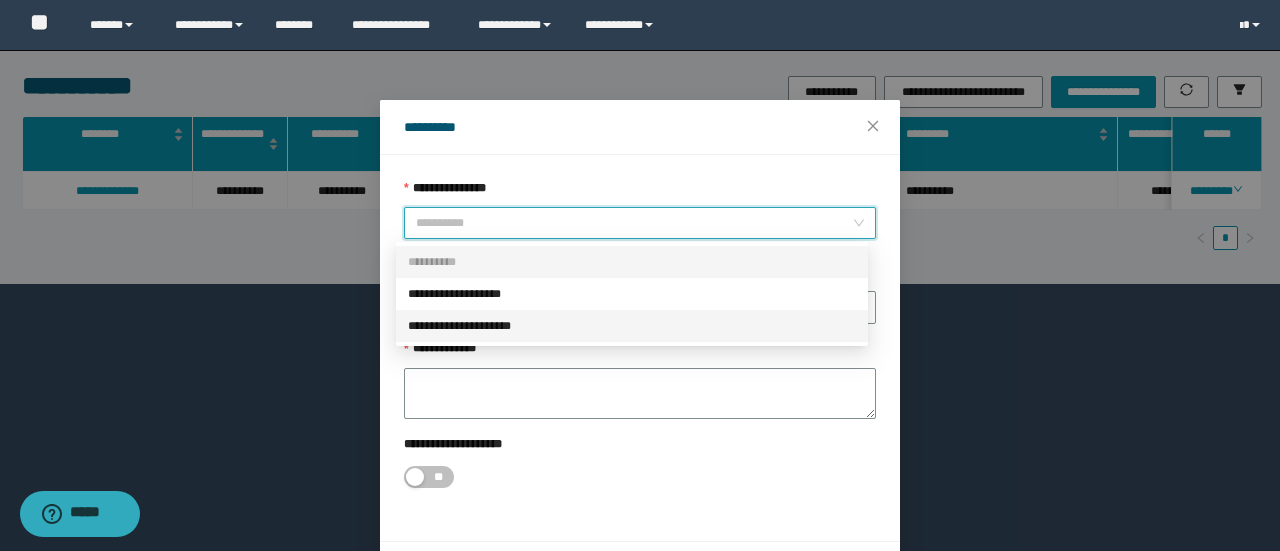 click on "**********" at bounding box center [632, 326] 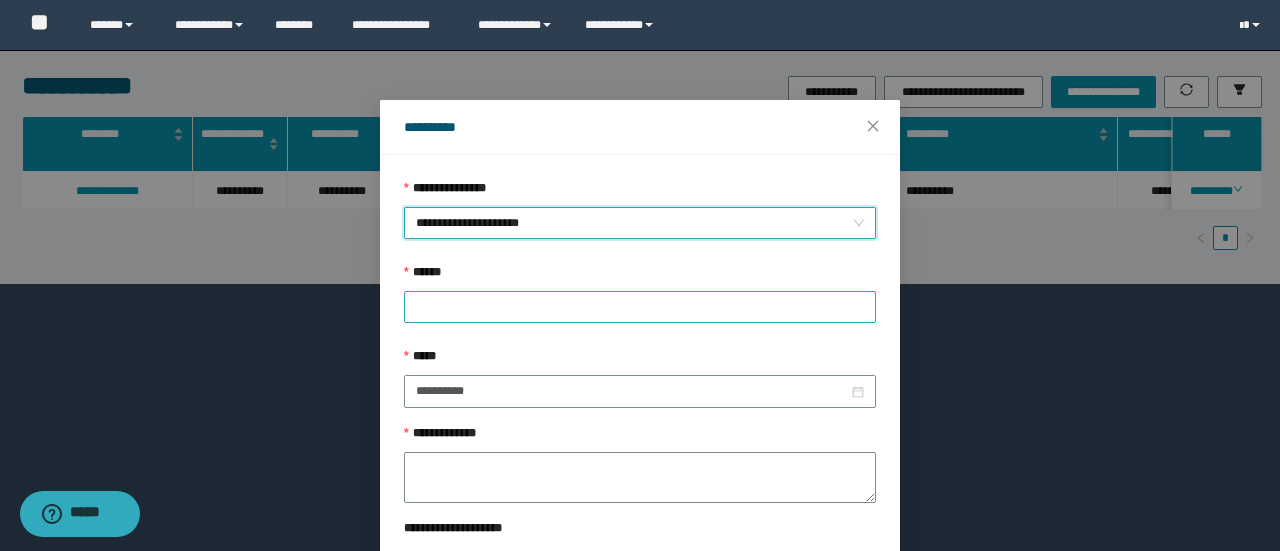 click at bounding box center (640, 307) 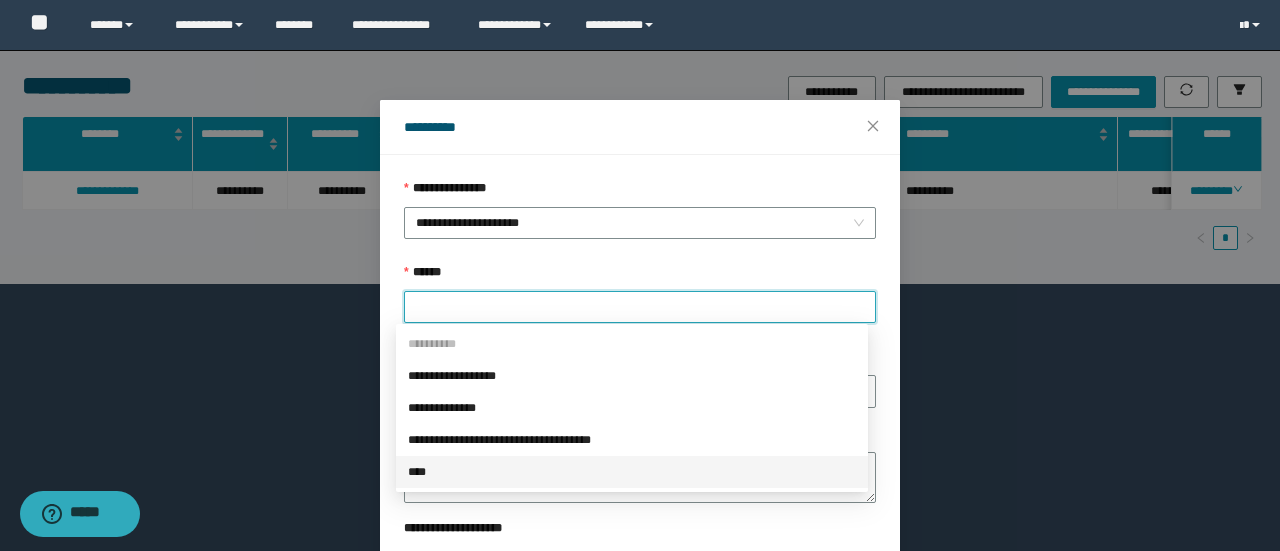 drag, startPoint x: 461, startPoint y: 468, endPoint x: 504, endPoint y: 347, distance: 128.41339 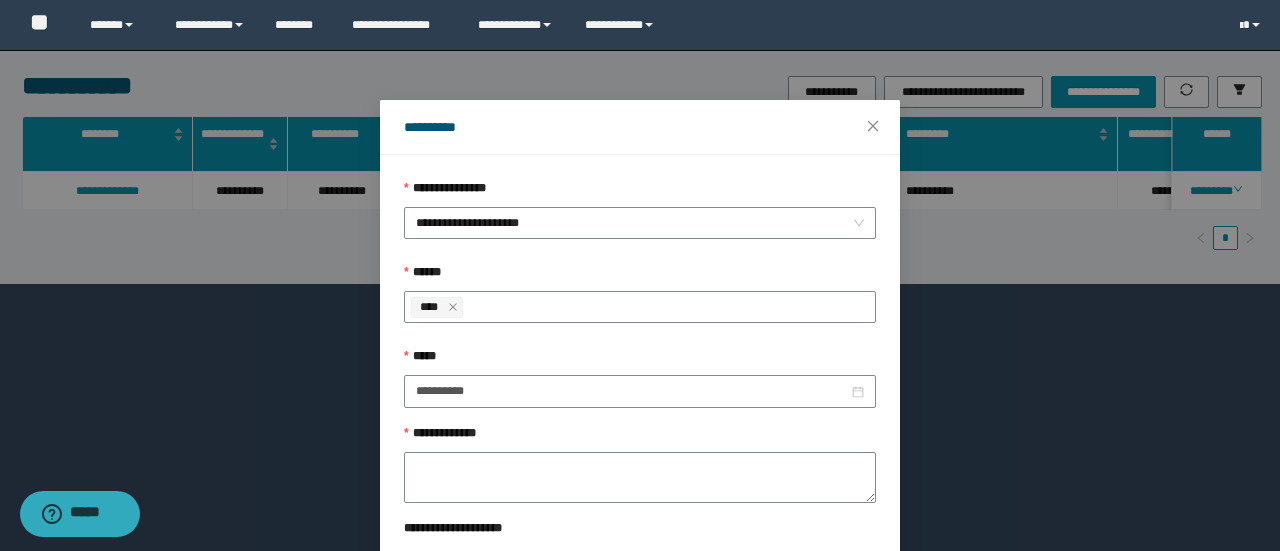click on "******" at bounding box center (640, 277) 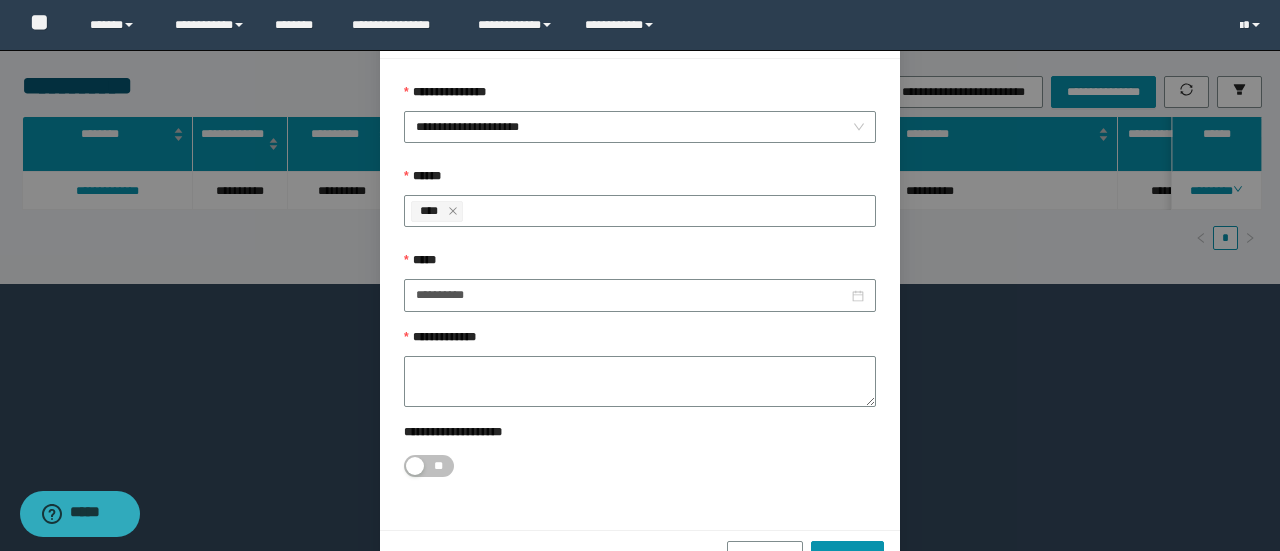 scroll, scrollTop: 146, scrollLeft: 0, axis: vertical 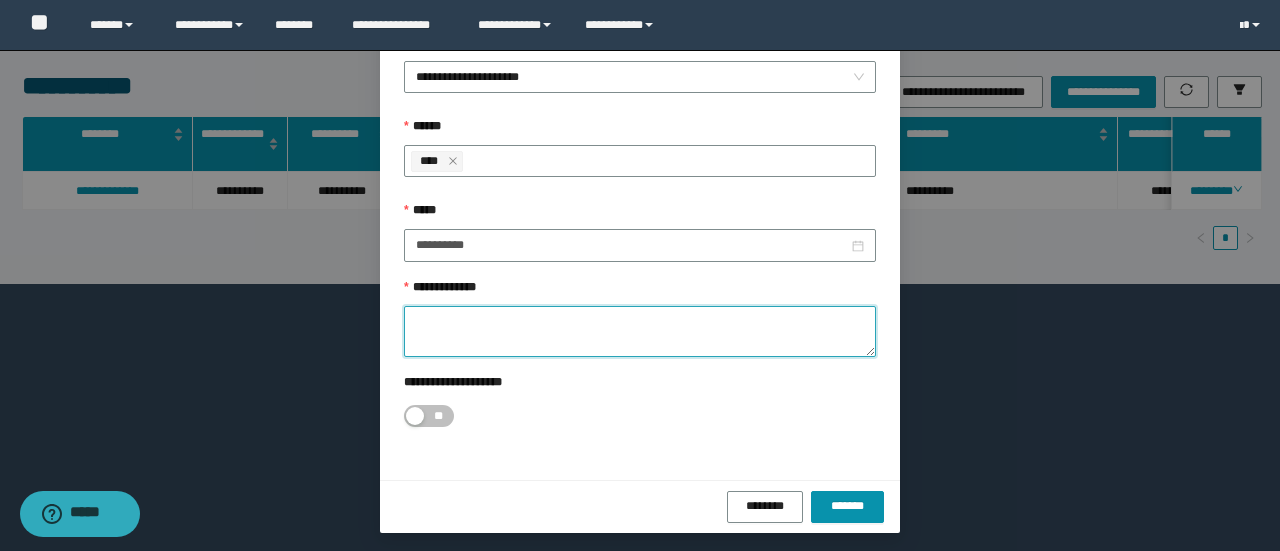 click on "**********" at bounding box center [640, 331] 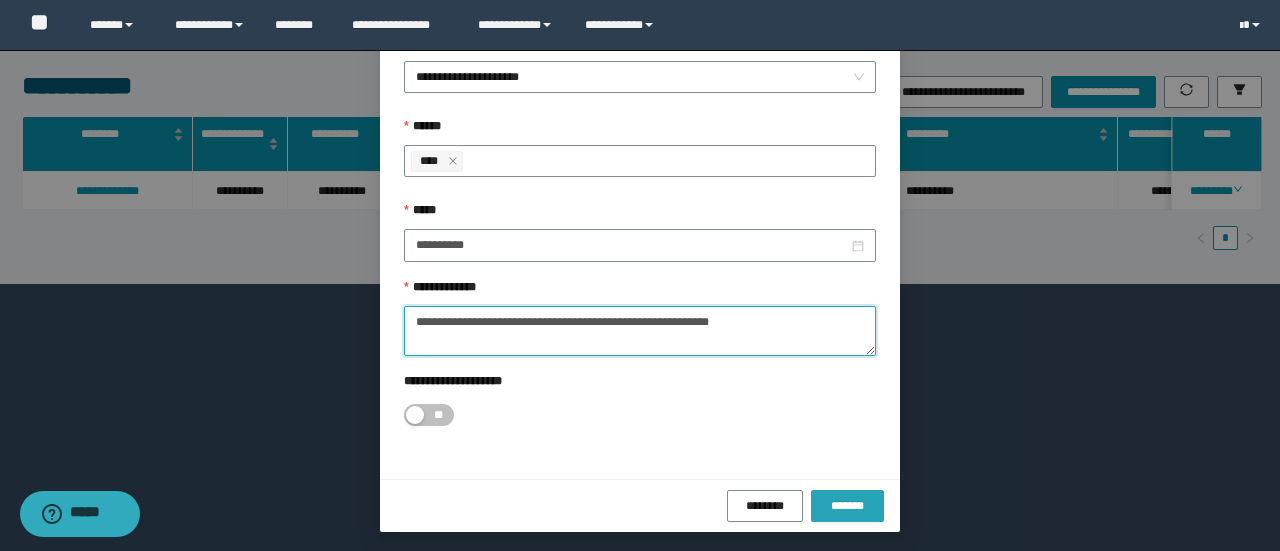 type on "**********" 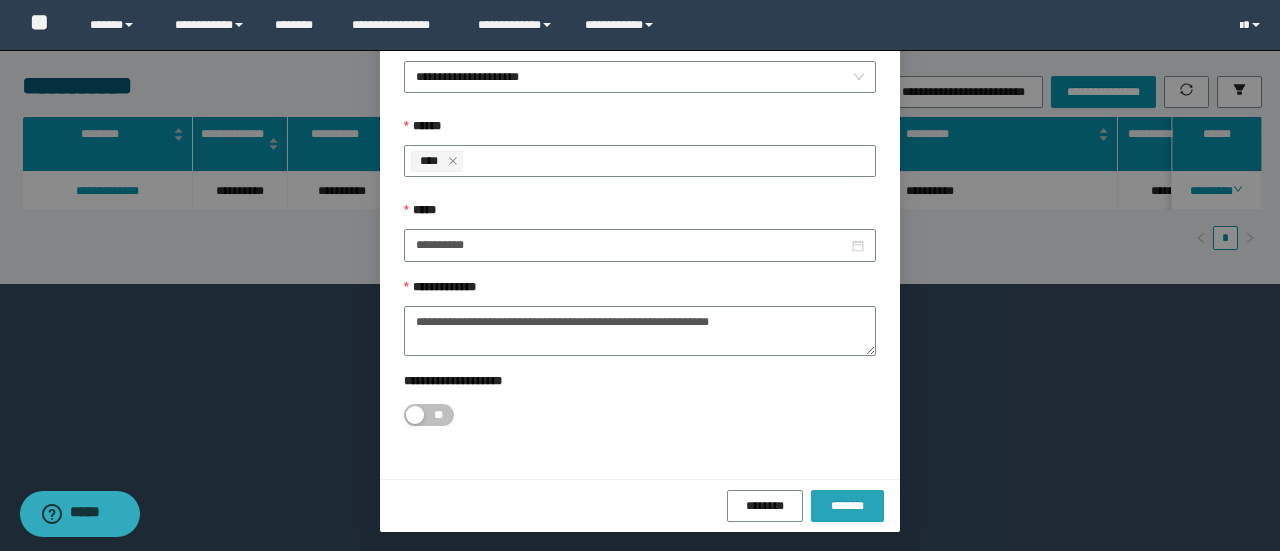 click on "*******" at bounding box center (847, 506) 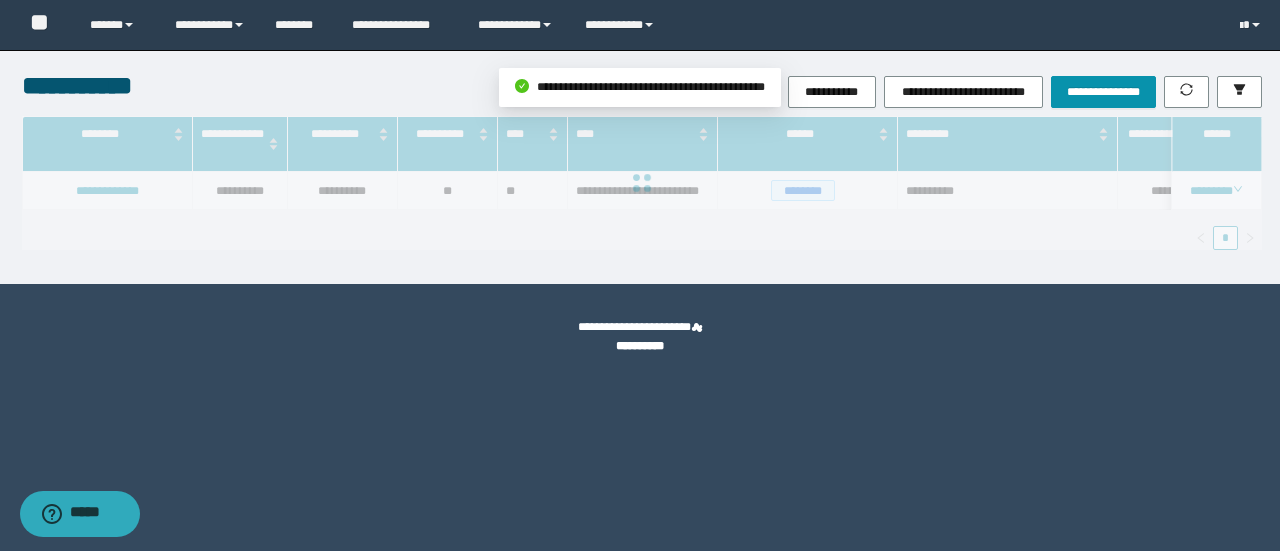 scroll, scrollTop: 0, scrollLeft: 0, axis: both 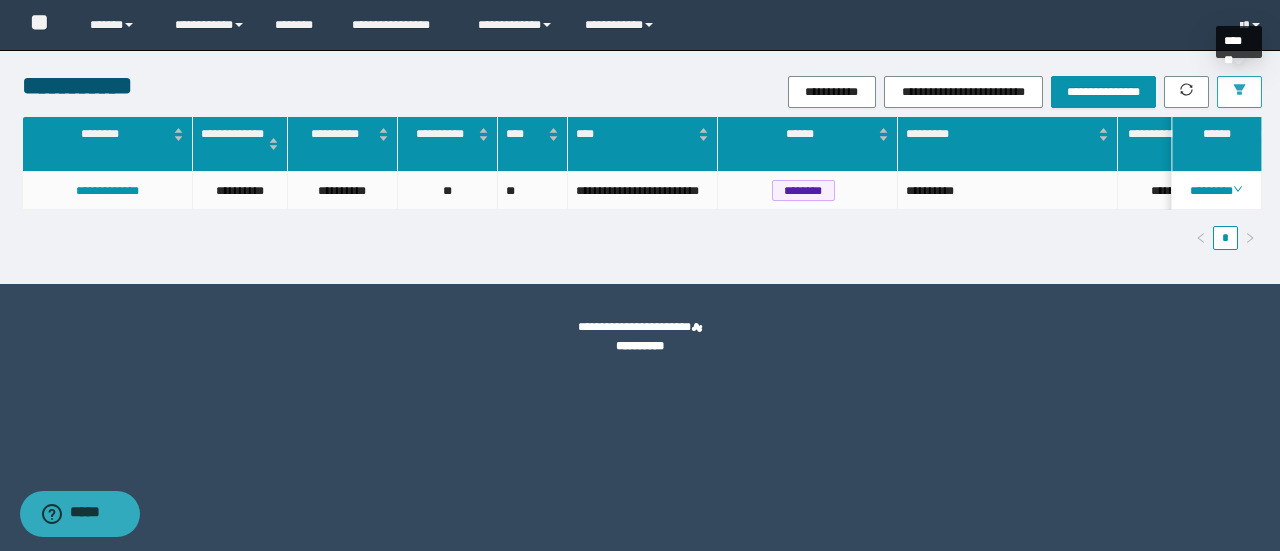 click 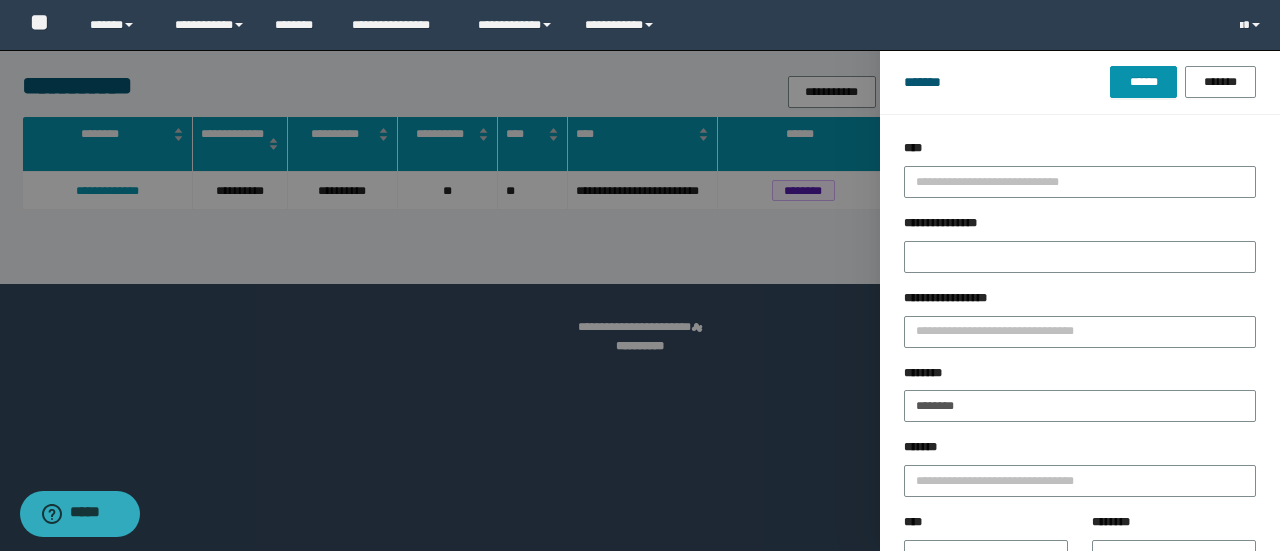 click on "******** ********" at bounding box center (1080, 401) 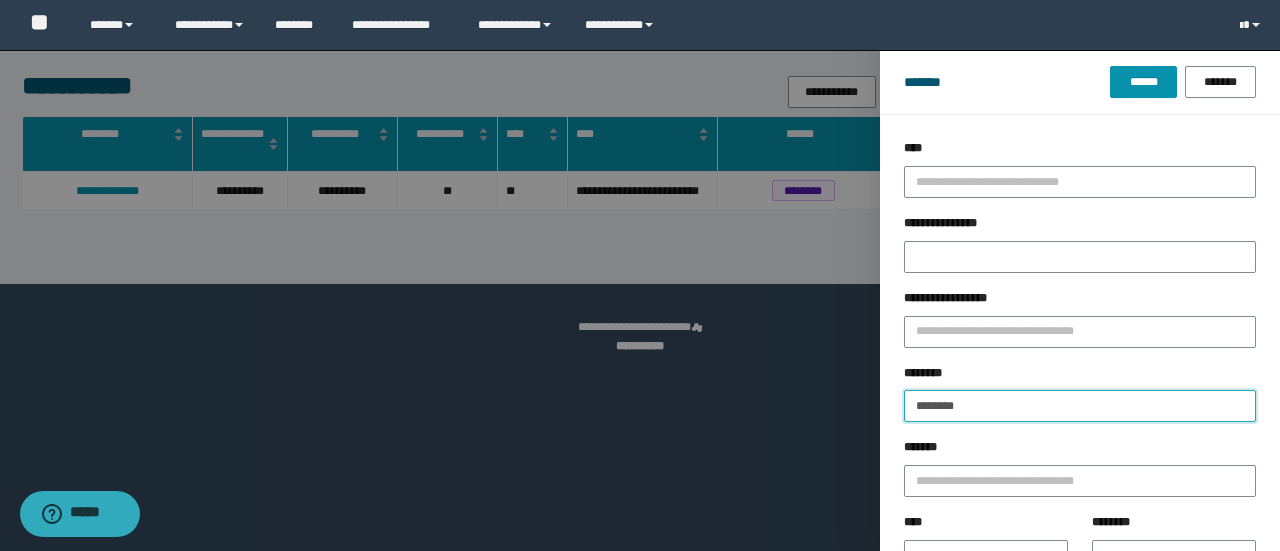 click on "********" at bounding box center [1080, 406] 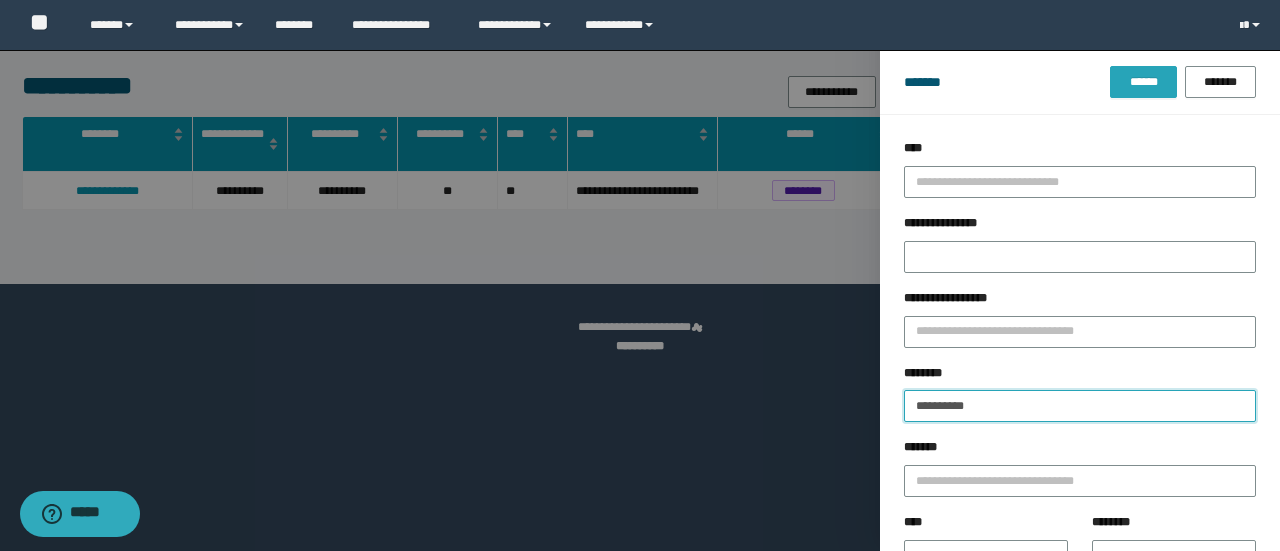 type on "**********" 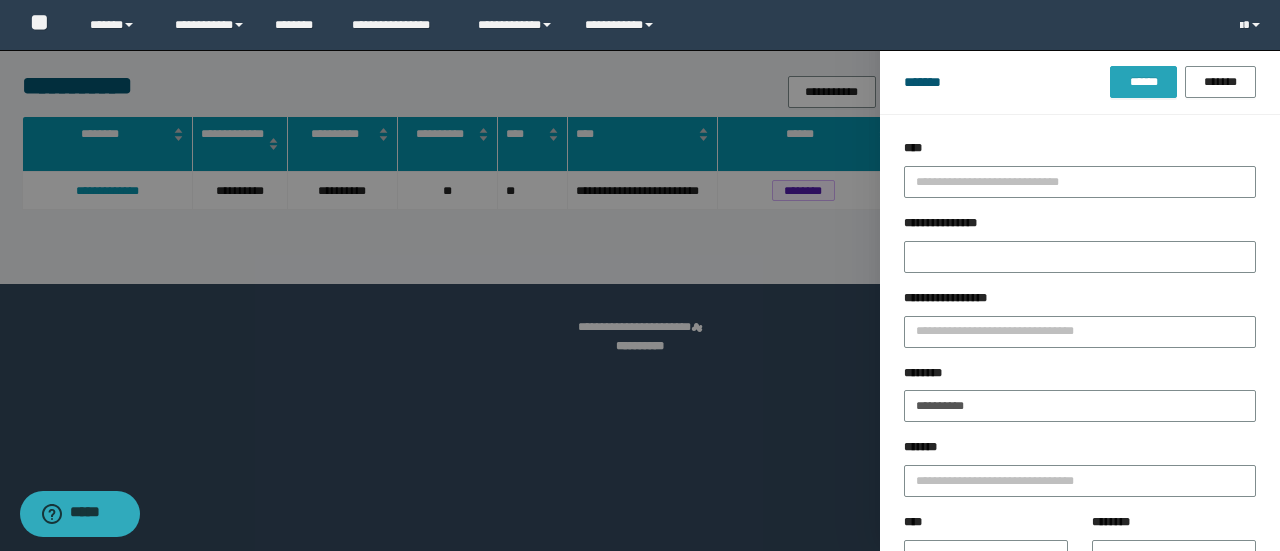 click on "******" at bounding box center (1143, 82) 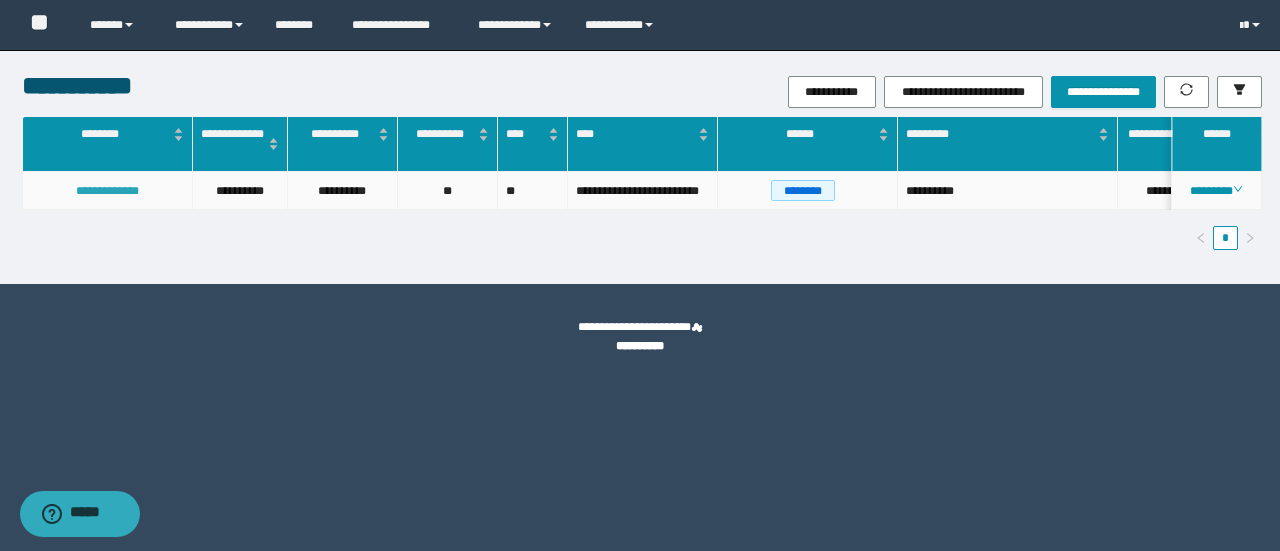 click on "**********" at bounding box center (107, 191) 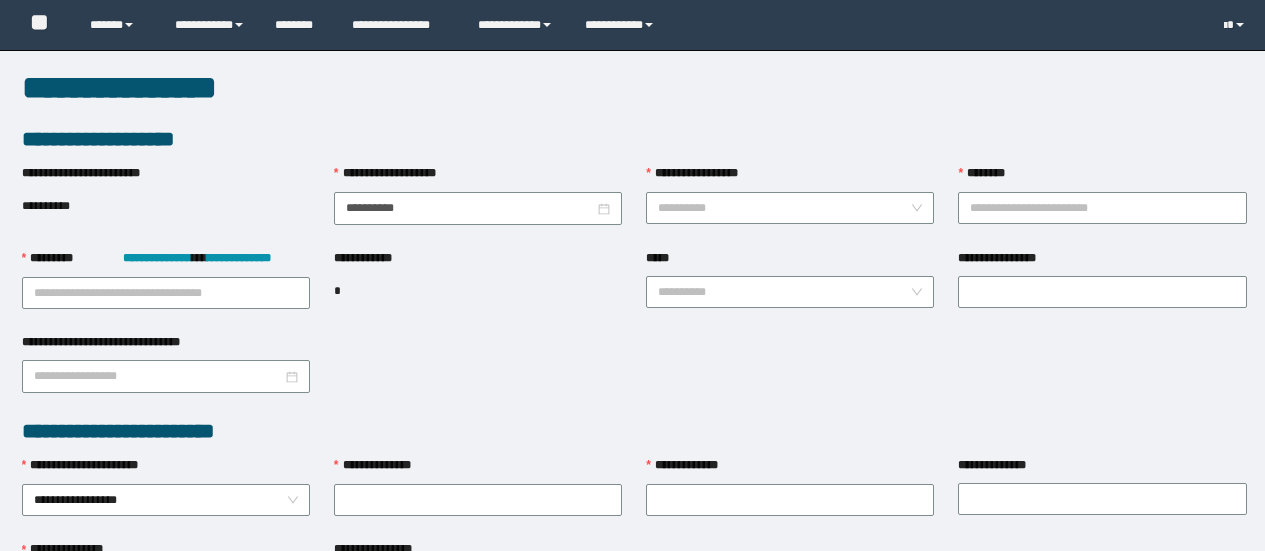 scroll, scrollTop: 0, scrollLeft: 0, axis: both 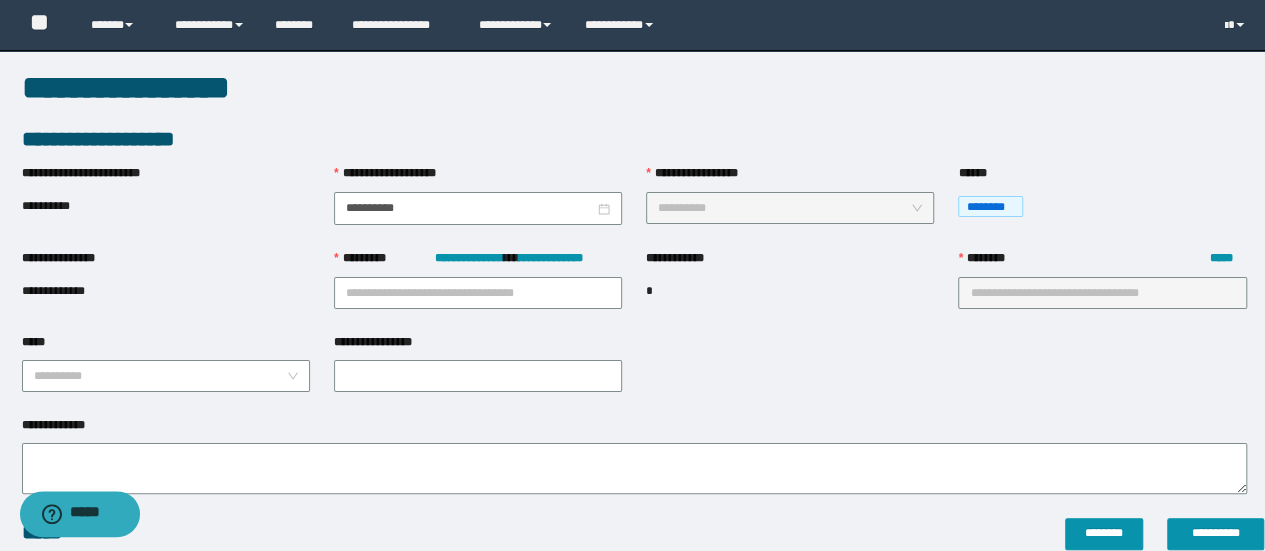 type on "**********" 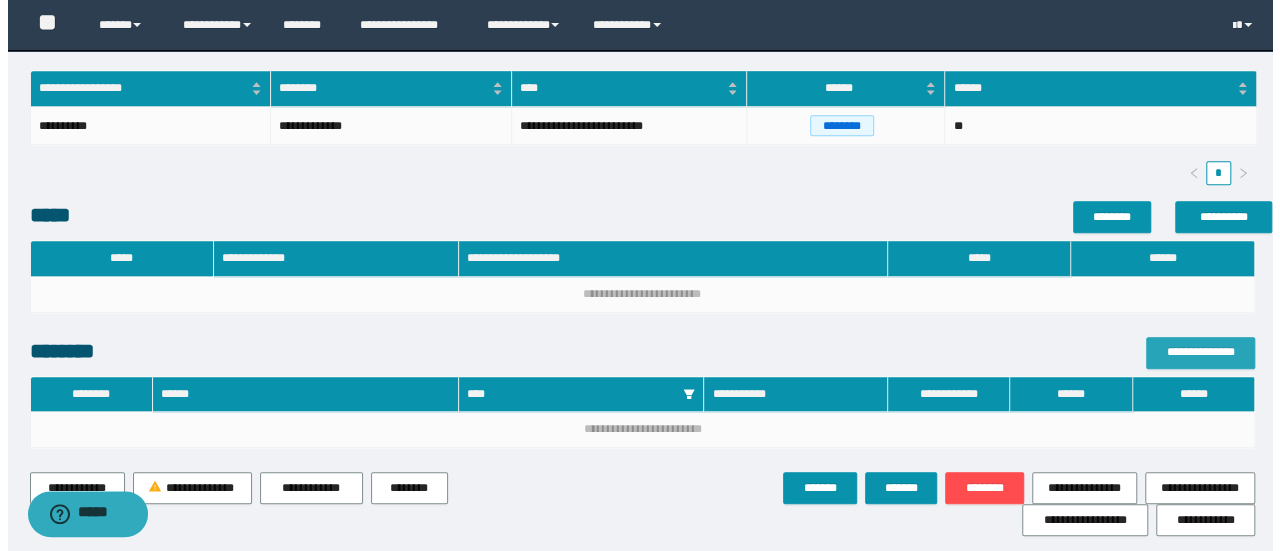 scroll, scrollTop: 644, scrollLeft: 0, axis: vertical 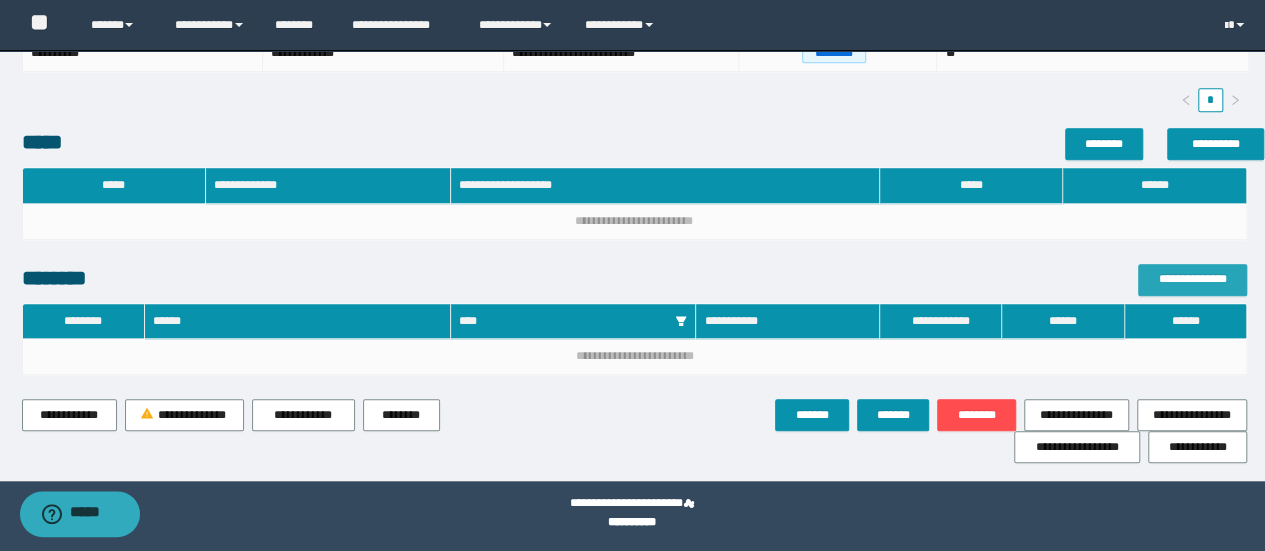 click on "**********" at bounding box center (1192, 279) 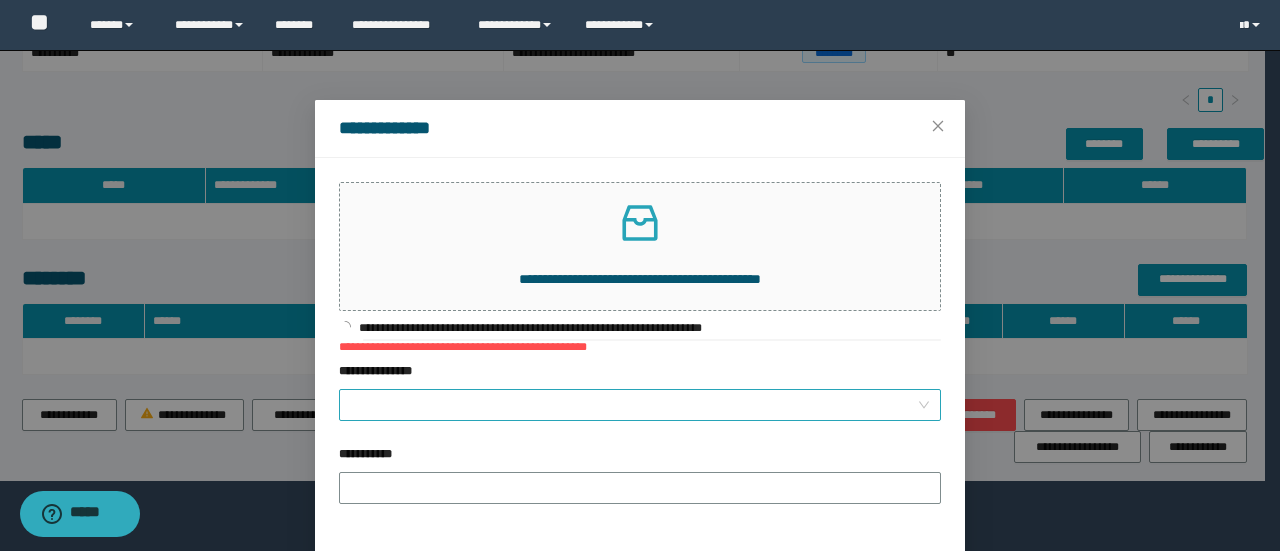 click on "**********" at bounding box center (634, 405) 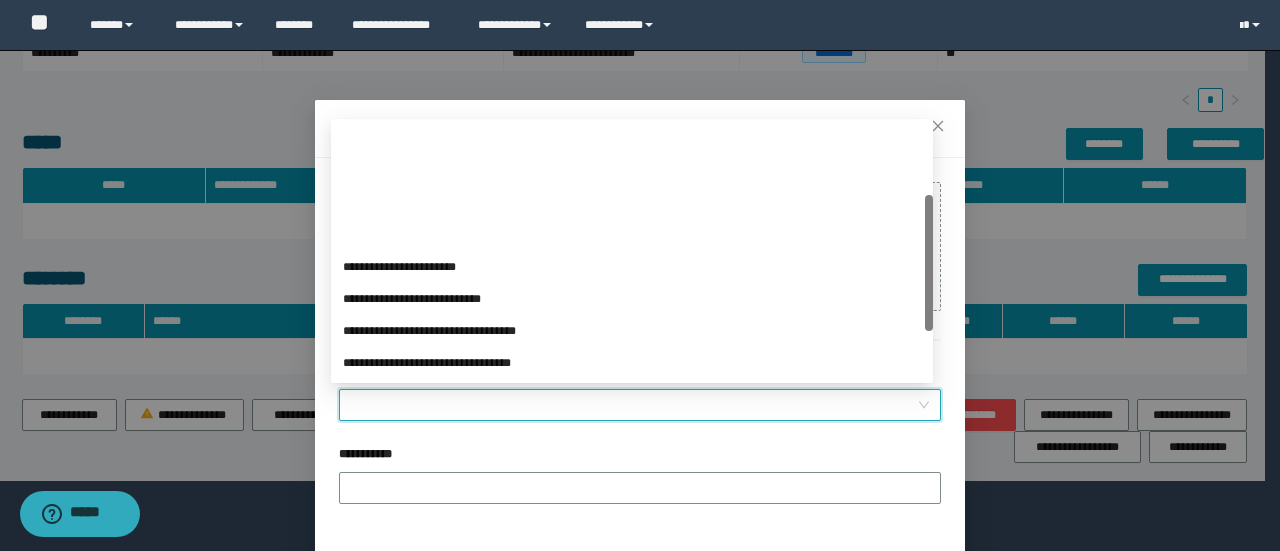 scroll, scrollTop: 224, scrollLeft: 0, axis: vertical 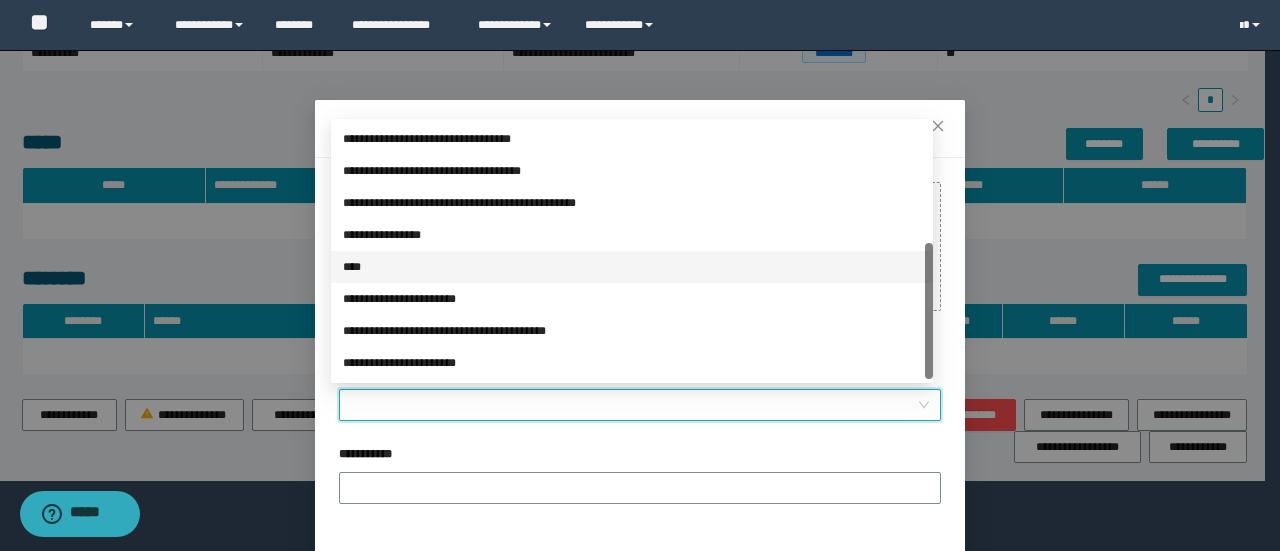 click on "****" at bounding box center [632, 267] 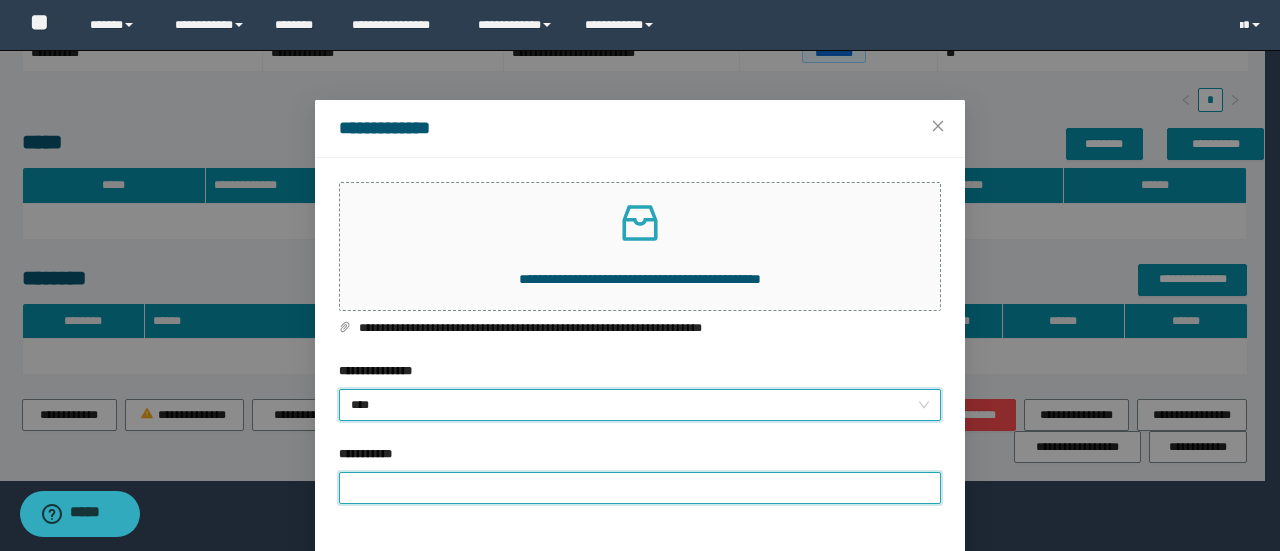 click on "**********" at bounding box center [640, 488] 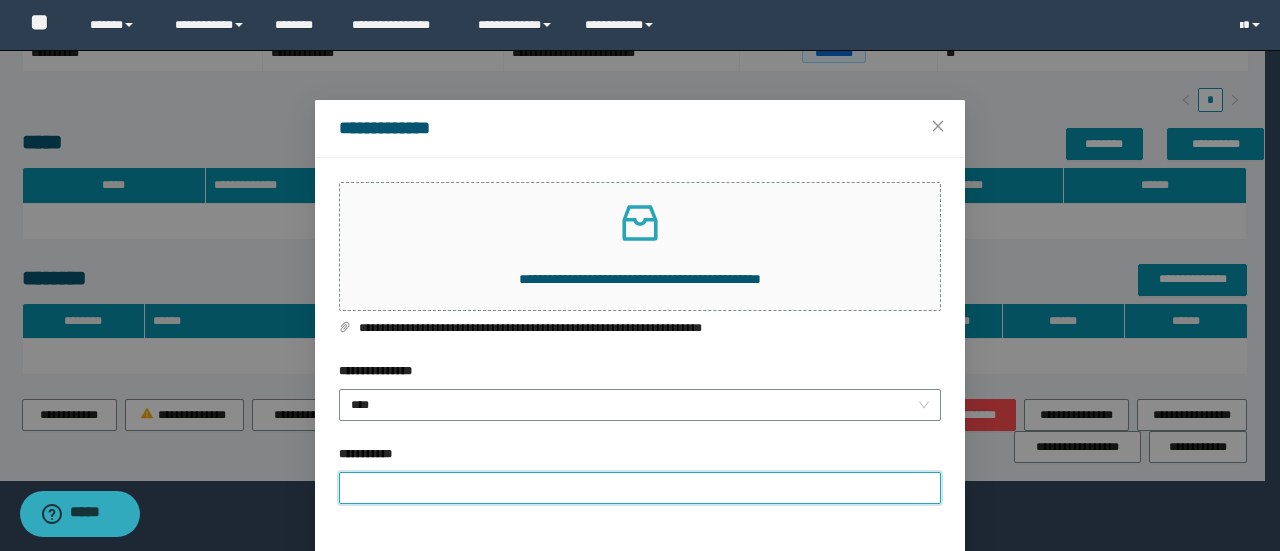 type on "**********" 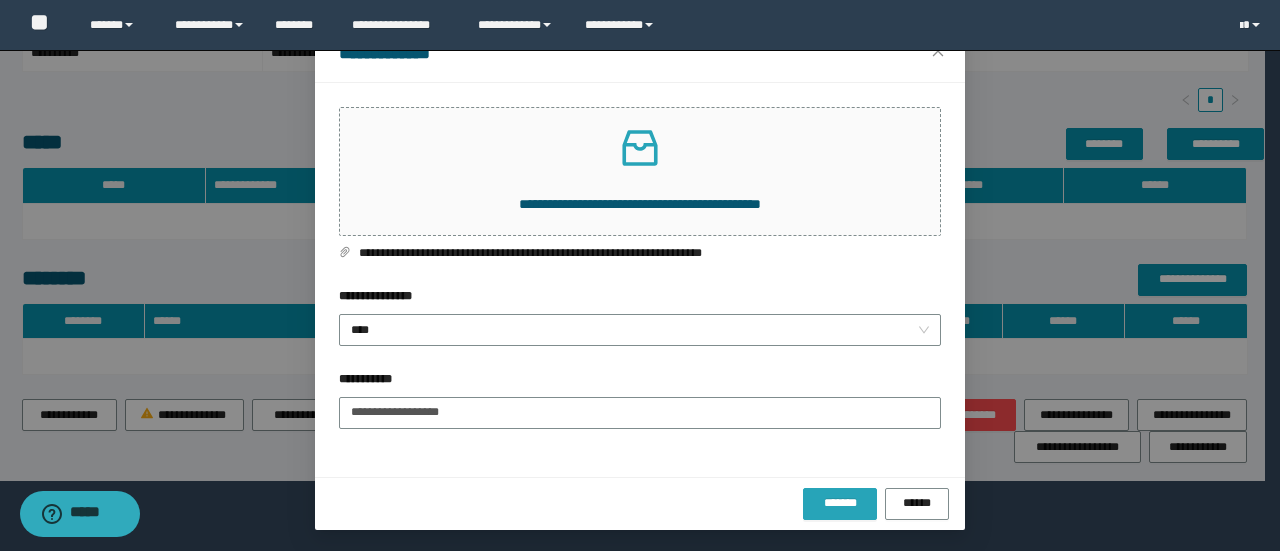 click on "*******" at bounding box center (840, 503) 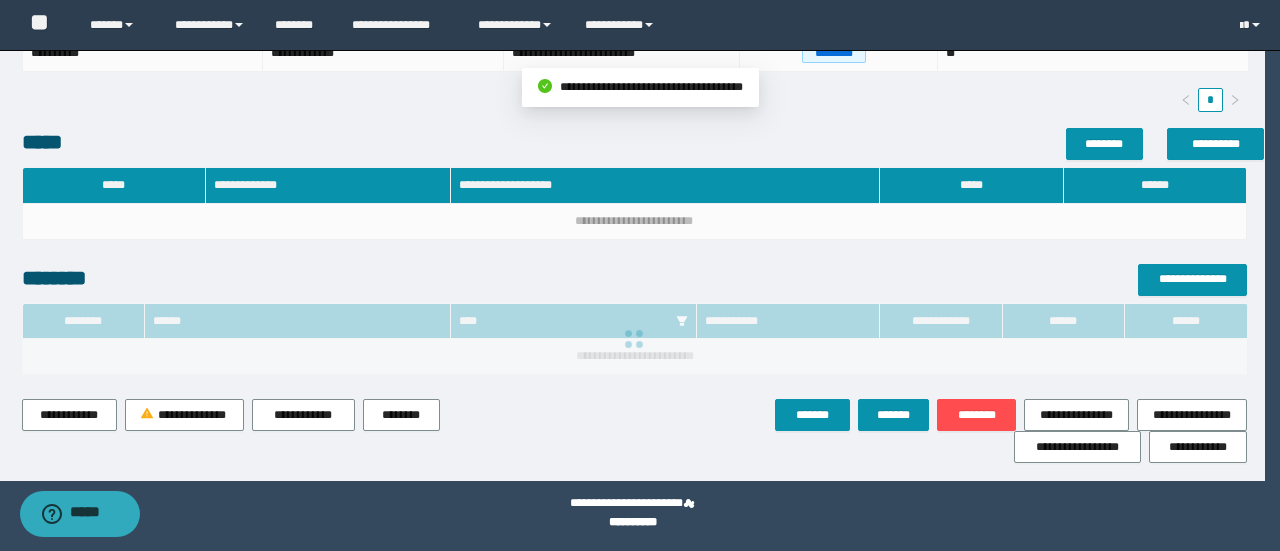 scroll, scrollTop: 0, scrollLeft: 0, axis: both 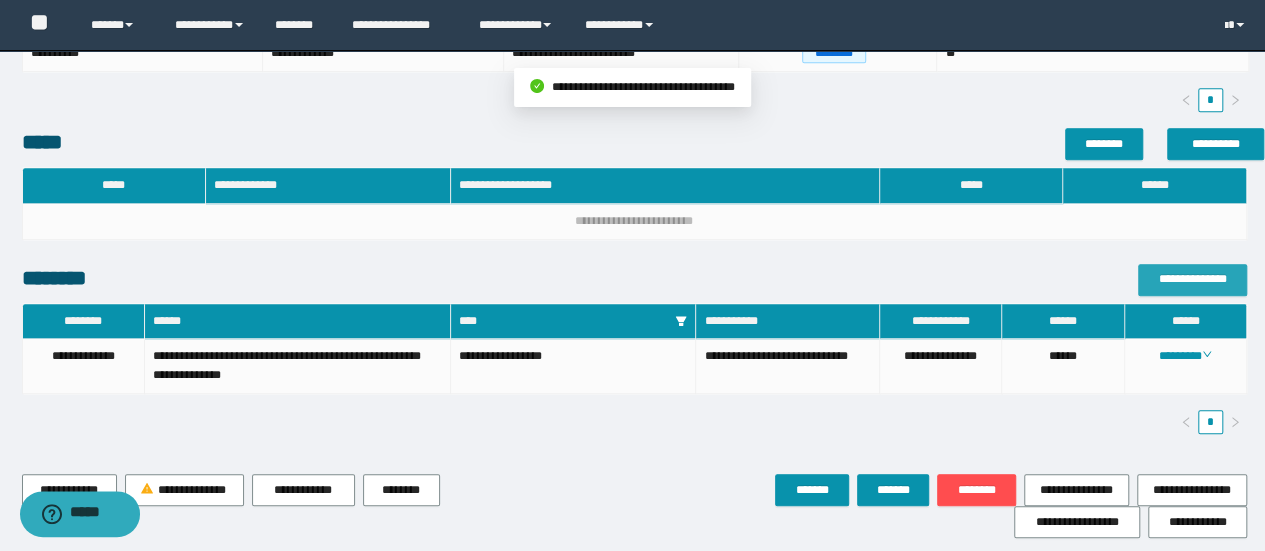 click on "**********" at bounding box center [1192, 280] 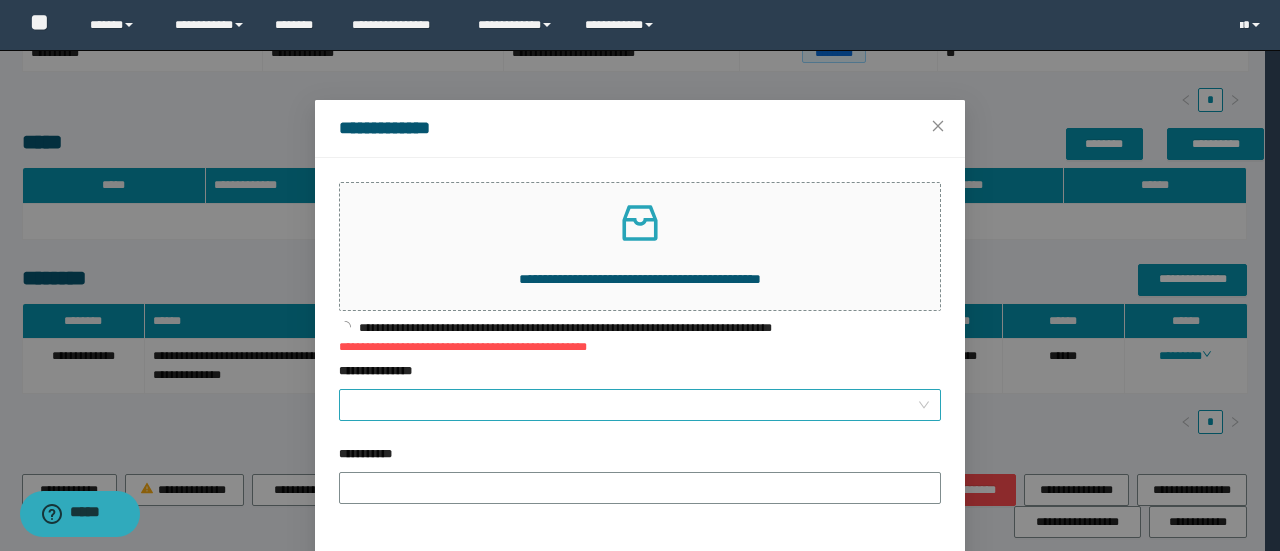 click on "**********" at bounding box center [634, 405] 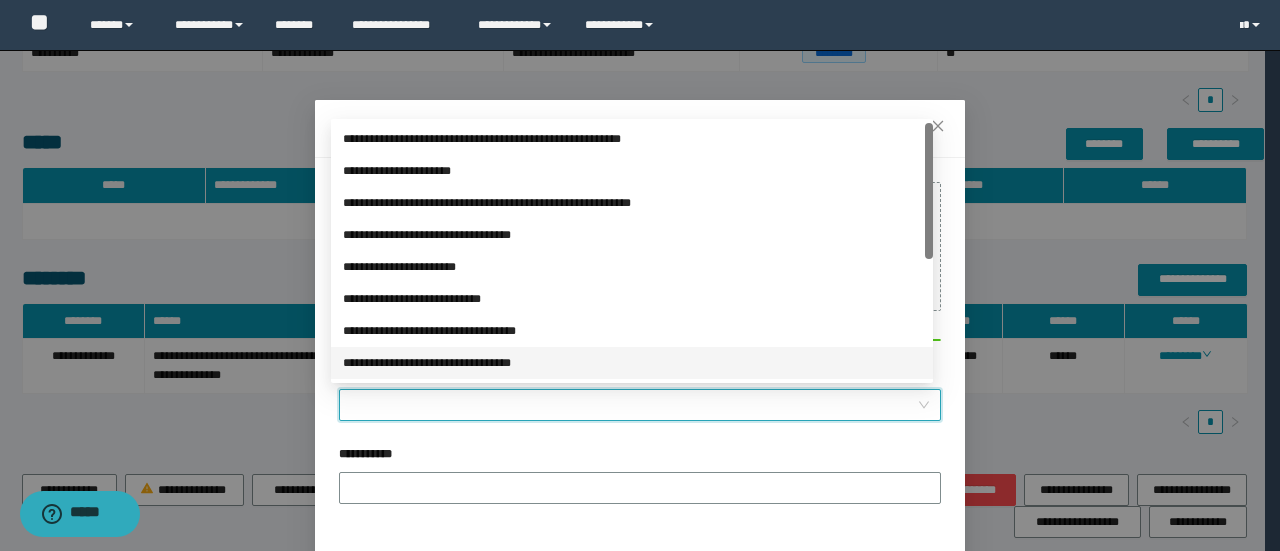 scroll, scrollTop: 224, scrollLeft: 0, axis: vertical 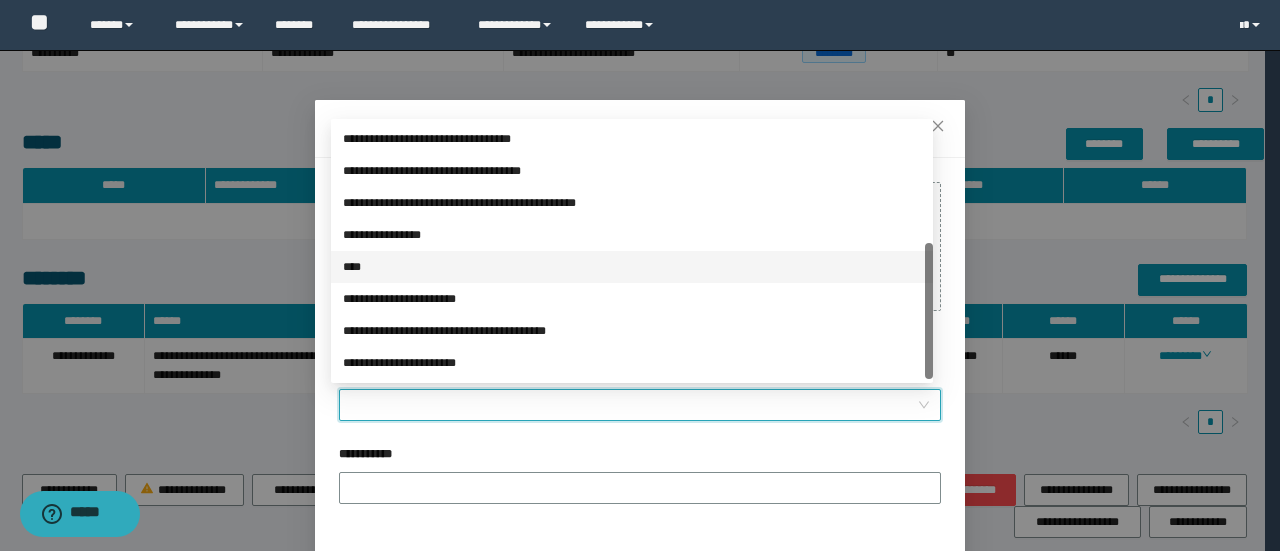 click on "****" at bounding box center (632, 267) 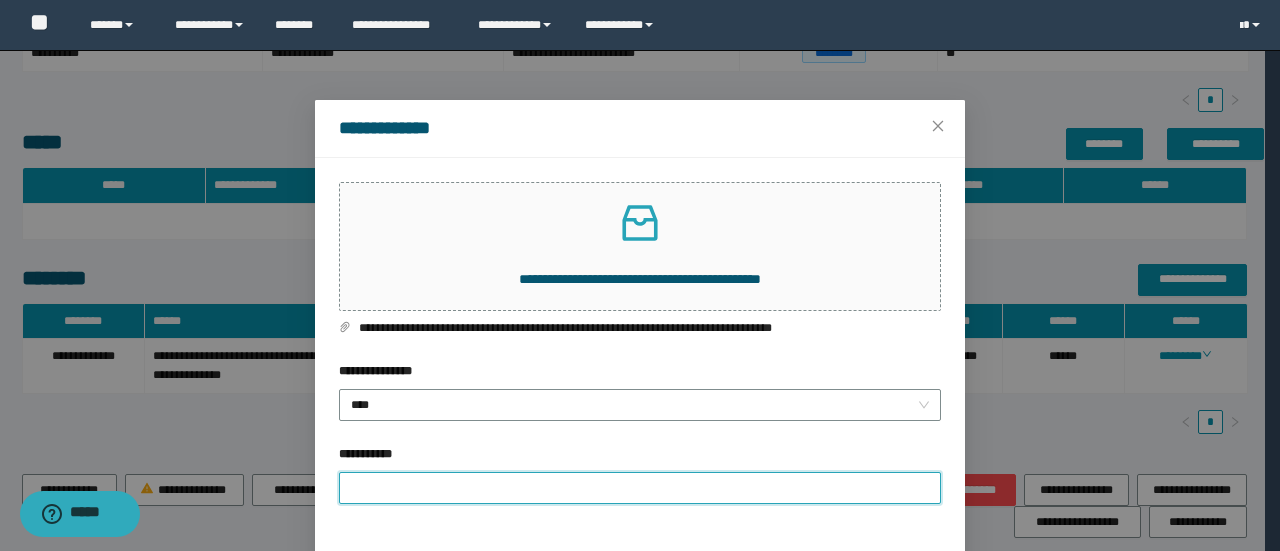 click on "**********" at bounding box center [640, 488] 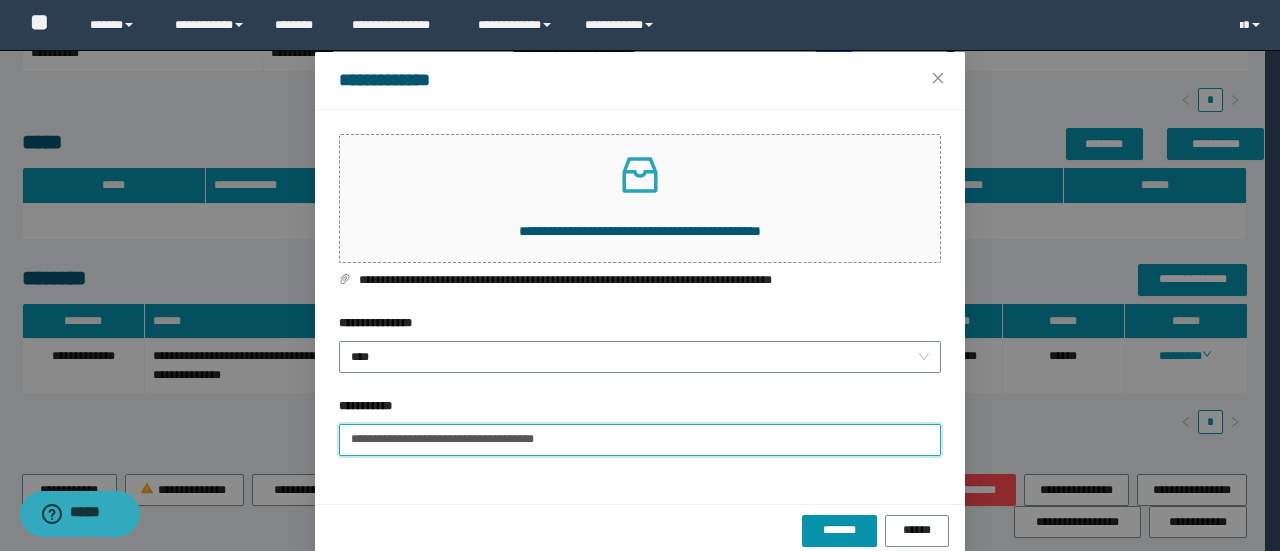 scroll, scrollTop: 75, scrollLeft: 0, axis: vertical 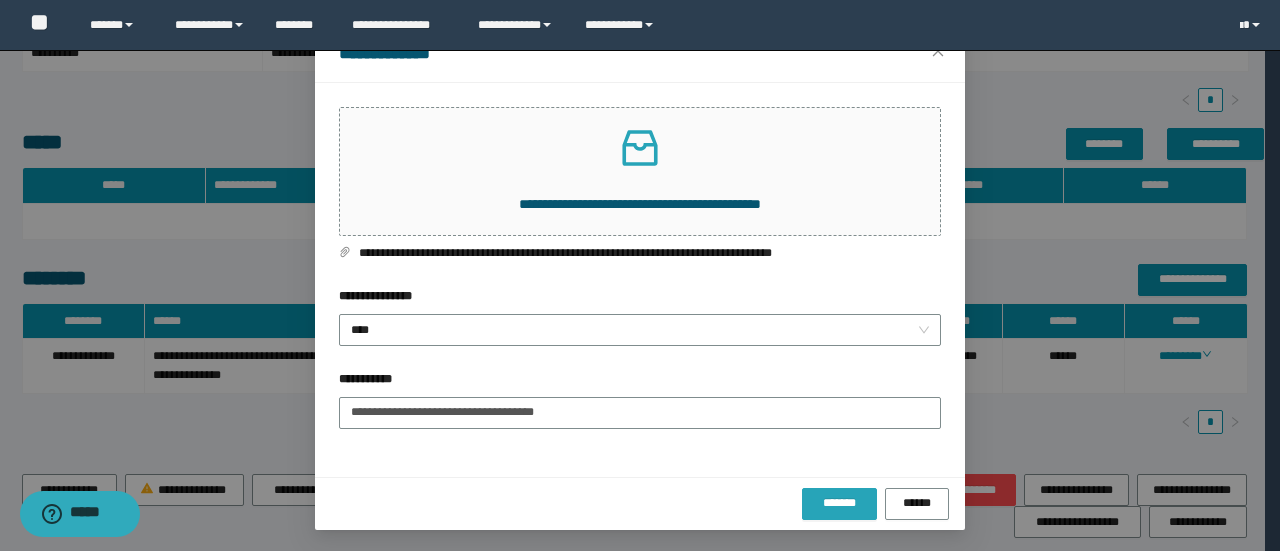 click on "*******" at bounding box center (839, 503) 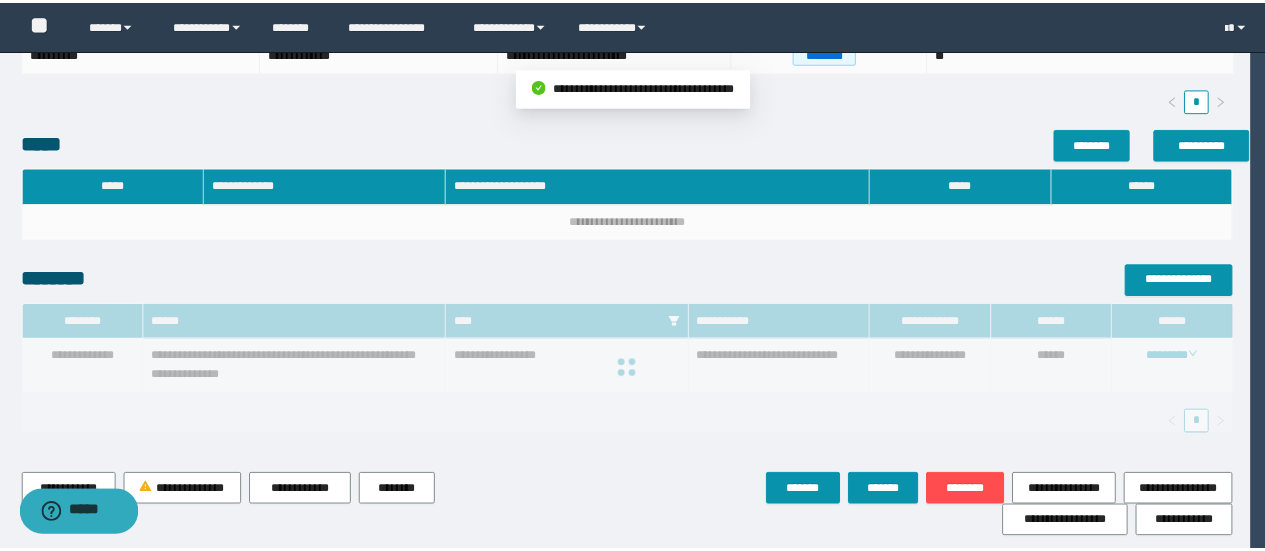 scroll, scrollTop: 0, scrollLeft: 0, axis: both 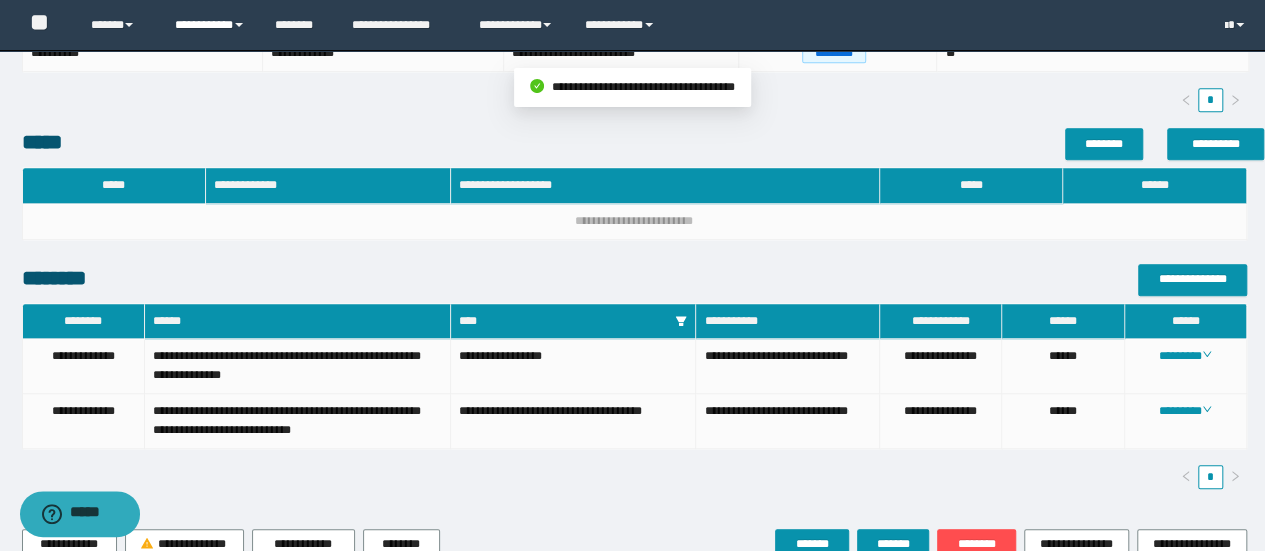 click on "**********" at bounding box center (210, 25) 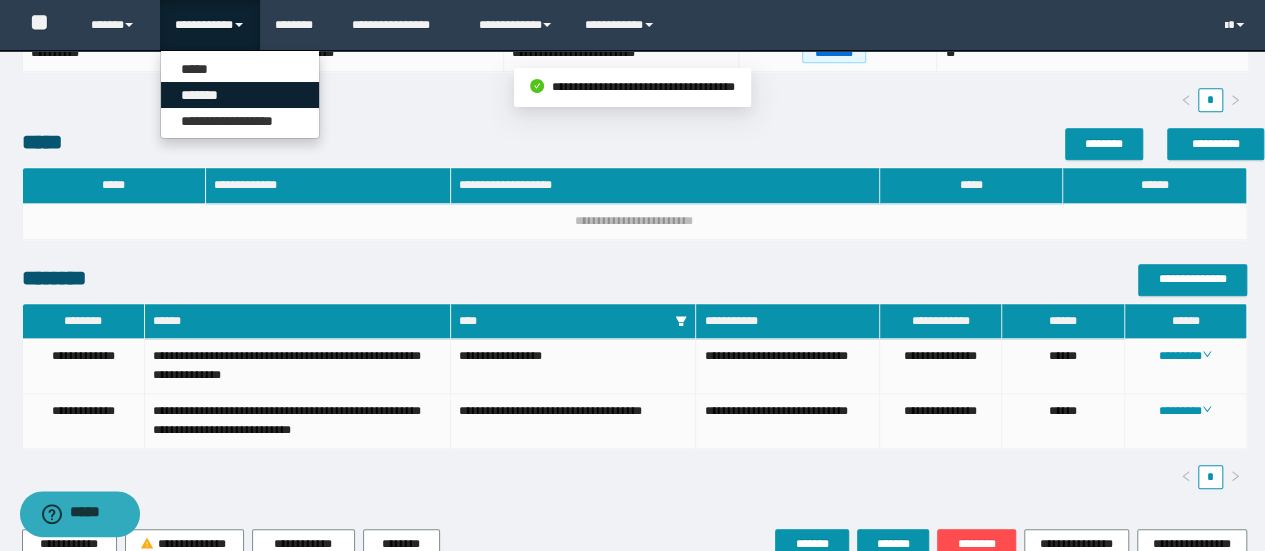 drag, startPoint x: 214, startPoint y: 89, endPoint x: 292, endPoint y: 134, distance: 90.04999 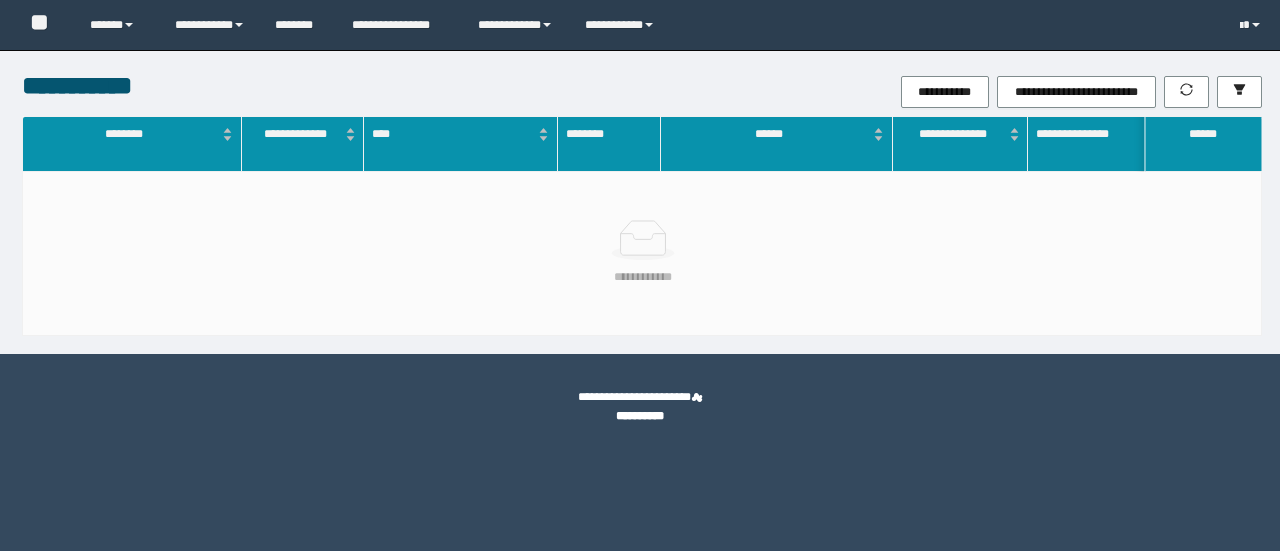 scroll, scrollTop: 0, scrollLeft: 0, axis: both 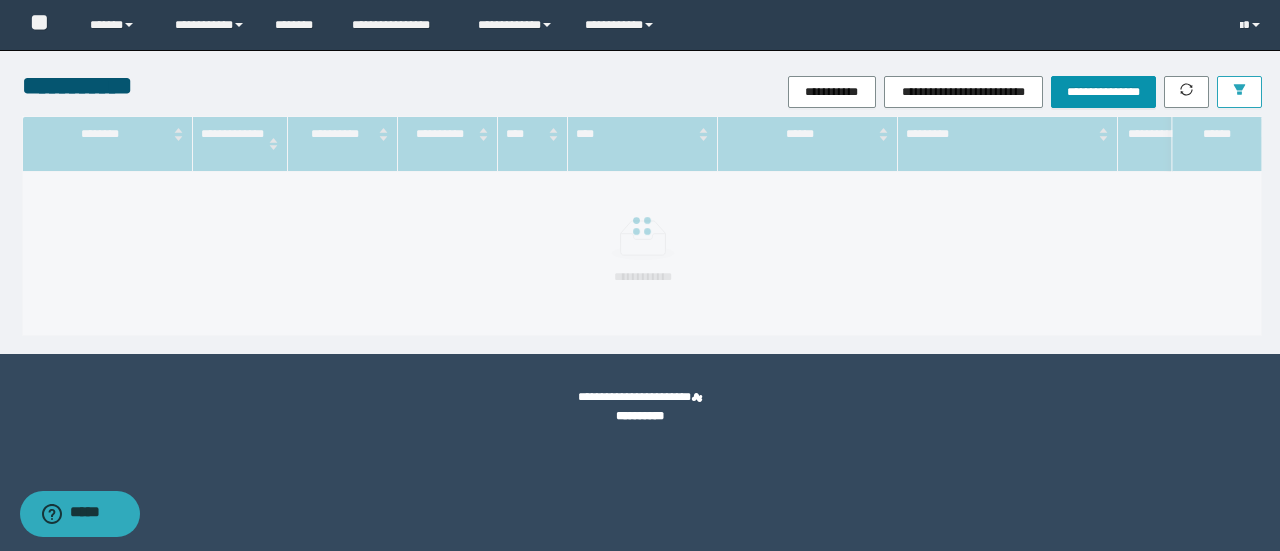 click at bounding box center (1239, 92) 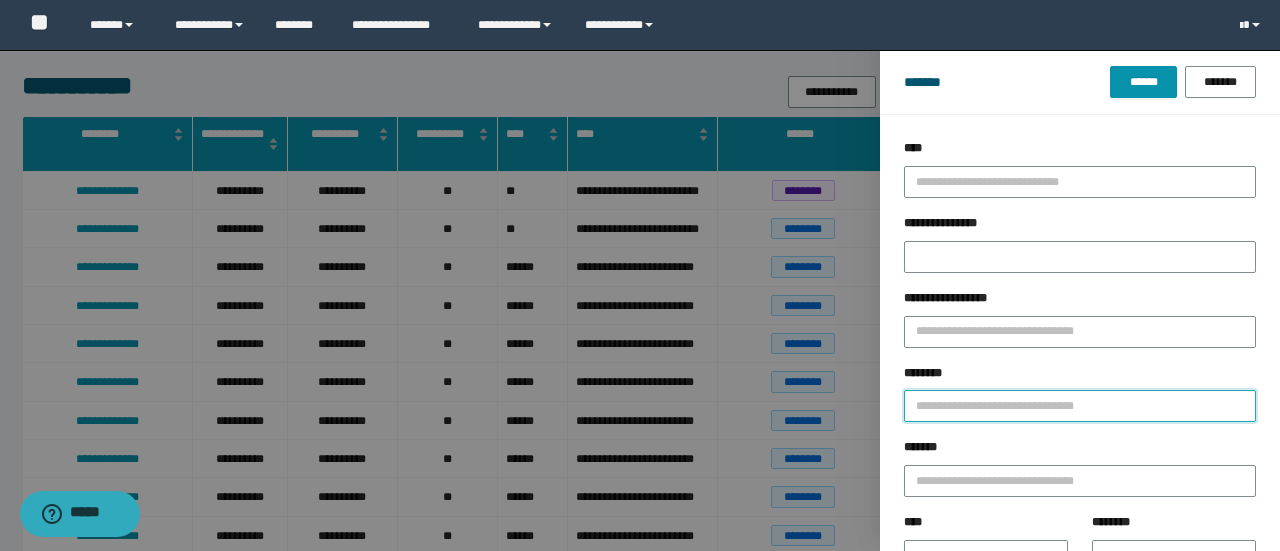 click on "********" at bounding box center (1080, 406) 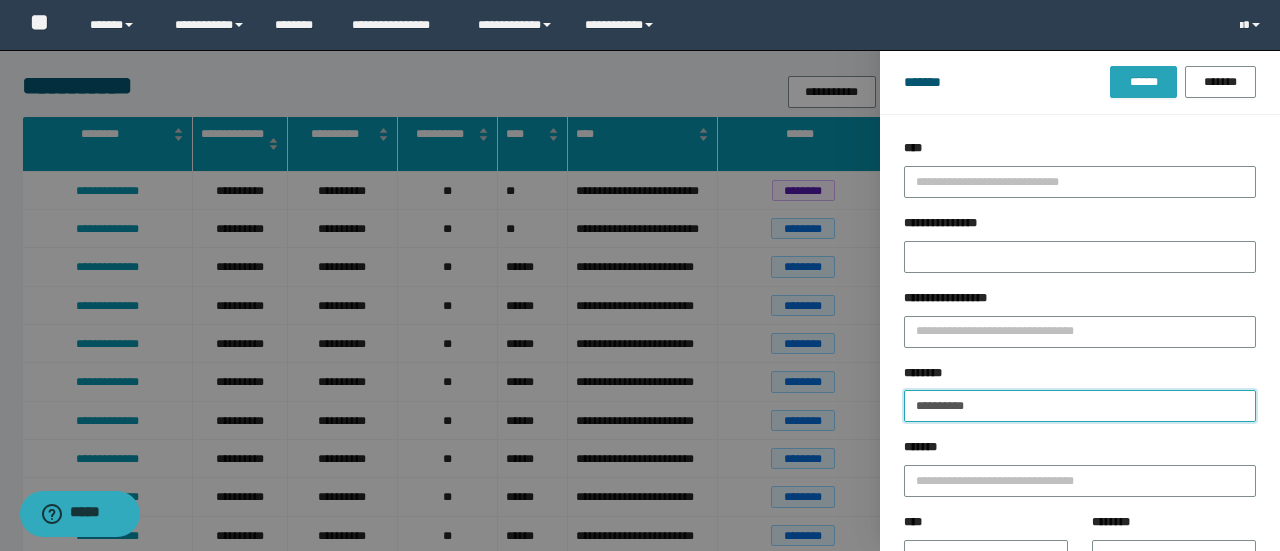 type on "**********" 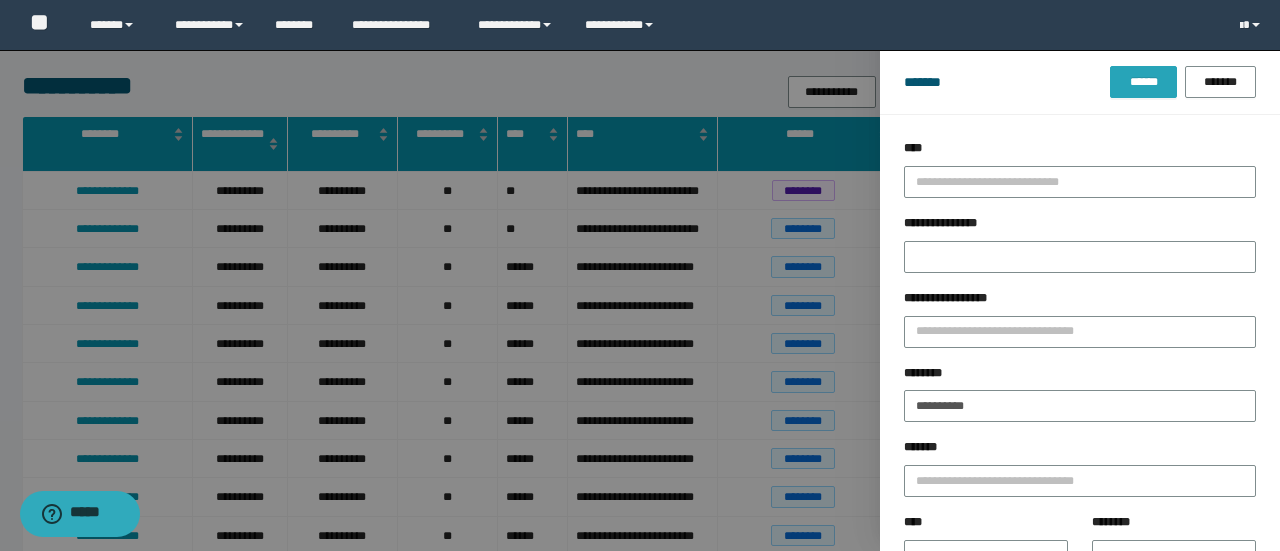 click on "******* ****** *******" at bounding box center [1080, 82] 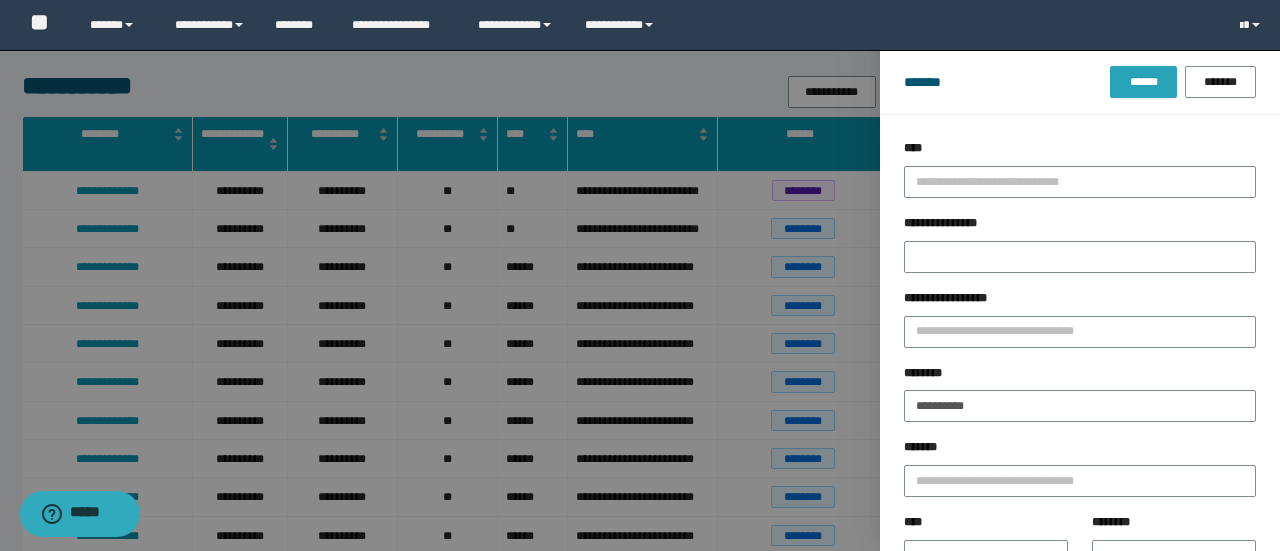 click on "******" at bounding box center (1143, 82) 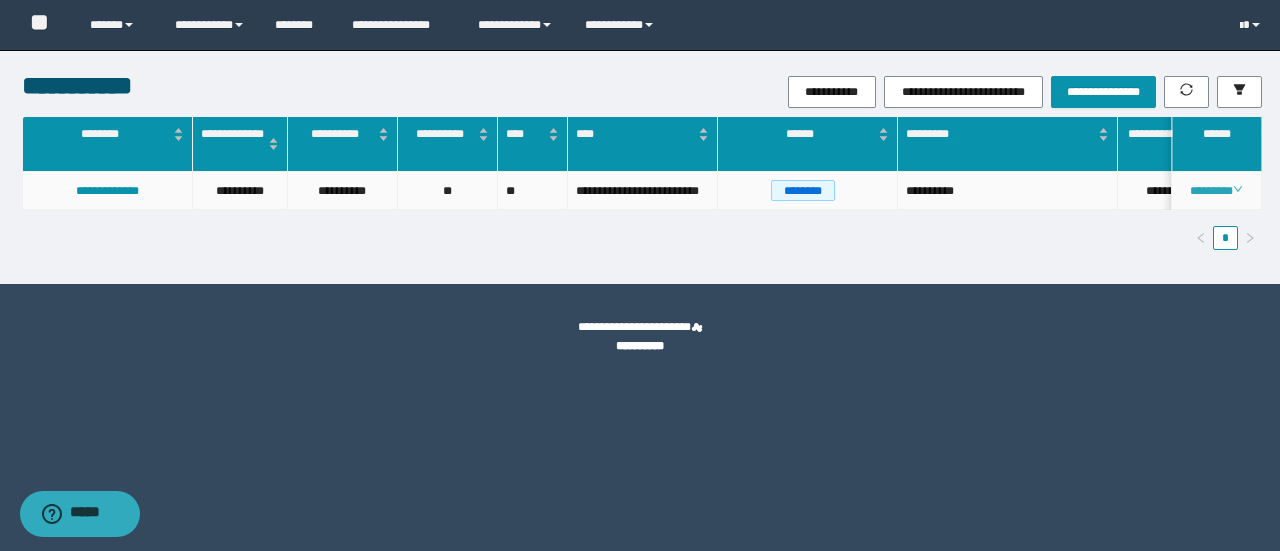 click on "********" at bounding box center [1216, 191] 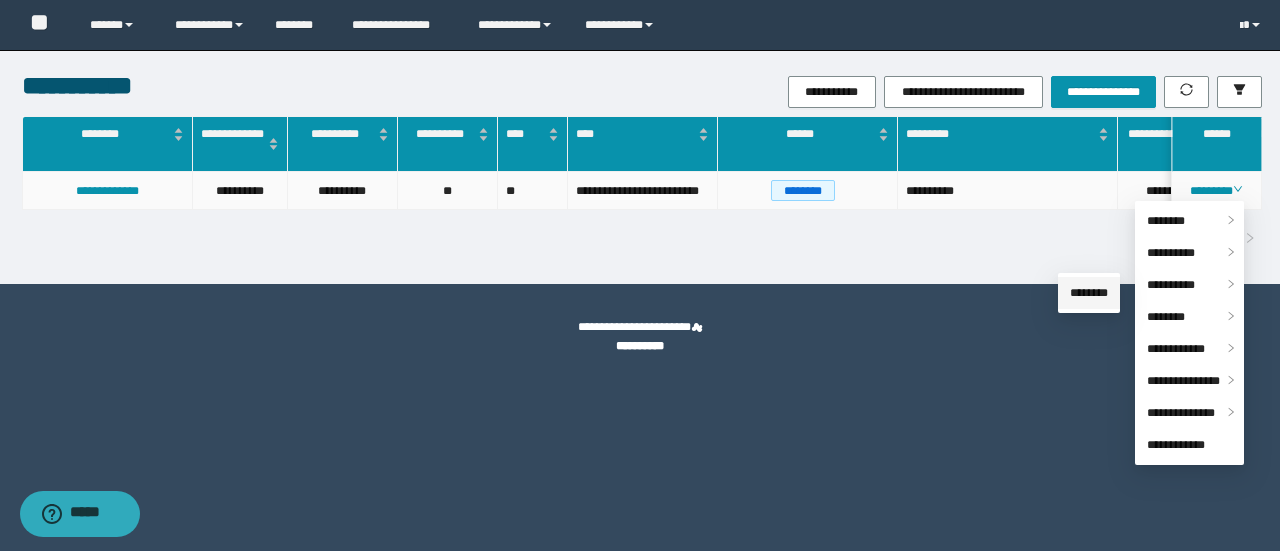 click on "********" at bounding box center (1089, 293) 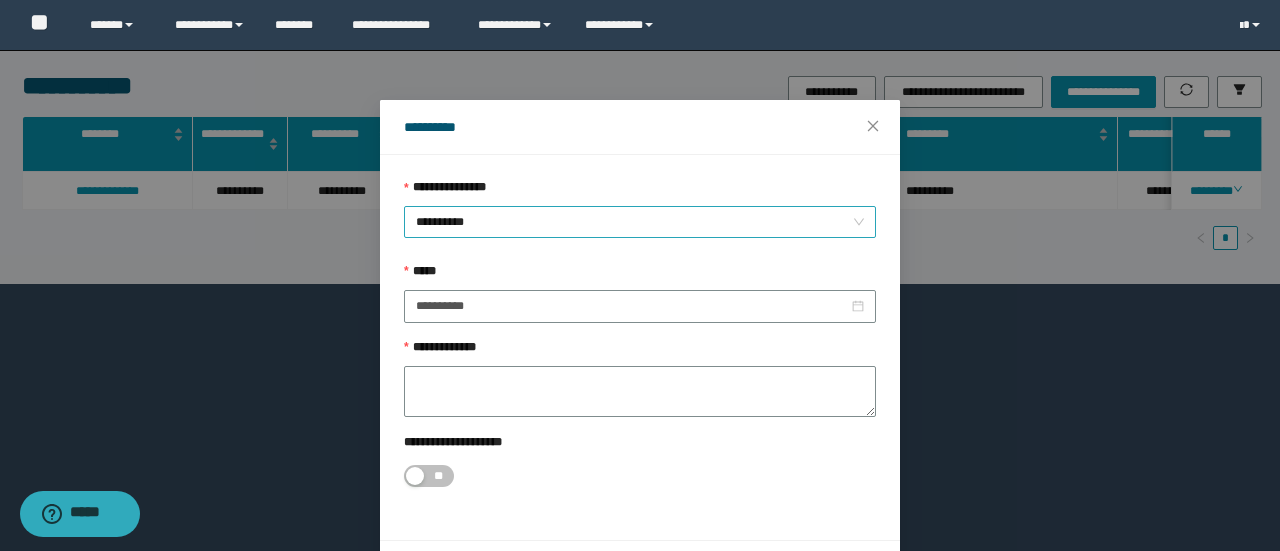 click on "**********" at bounding box center (640, 222) 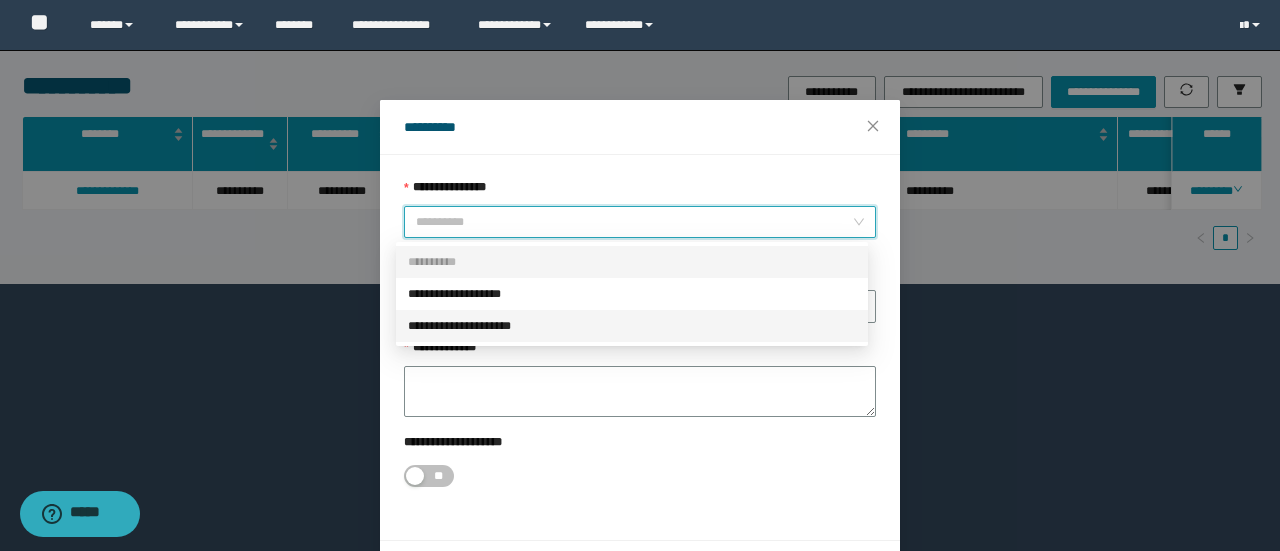 click on "**********" at bounding box center [632, 326] 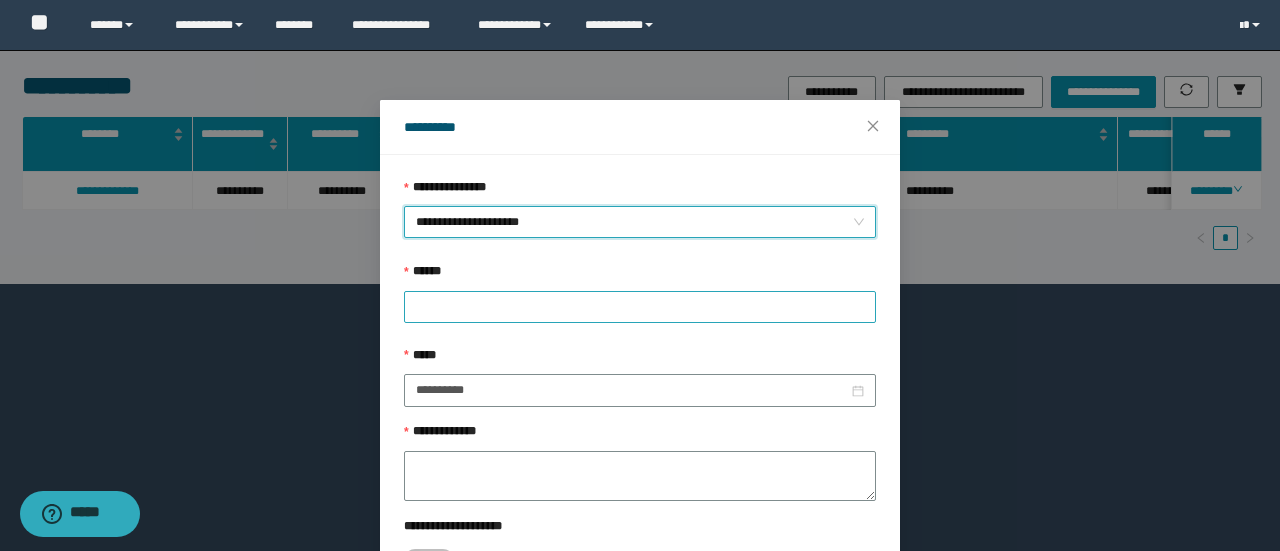 click at bounding box center (640, 306) 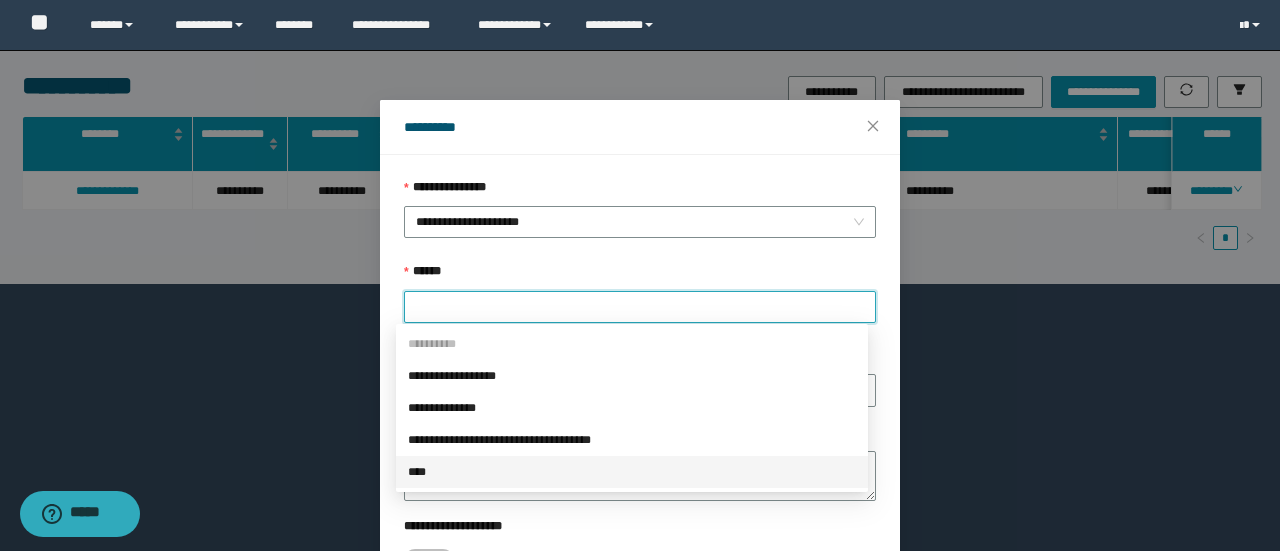 click on "****" at bounding box center [632, 472] 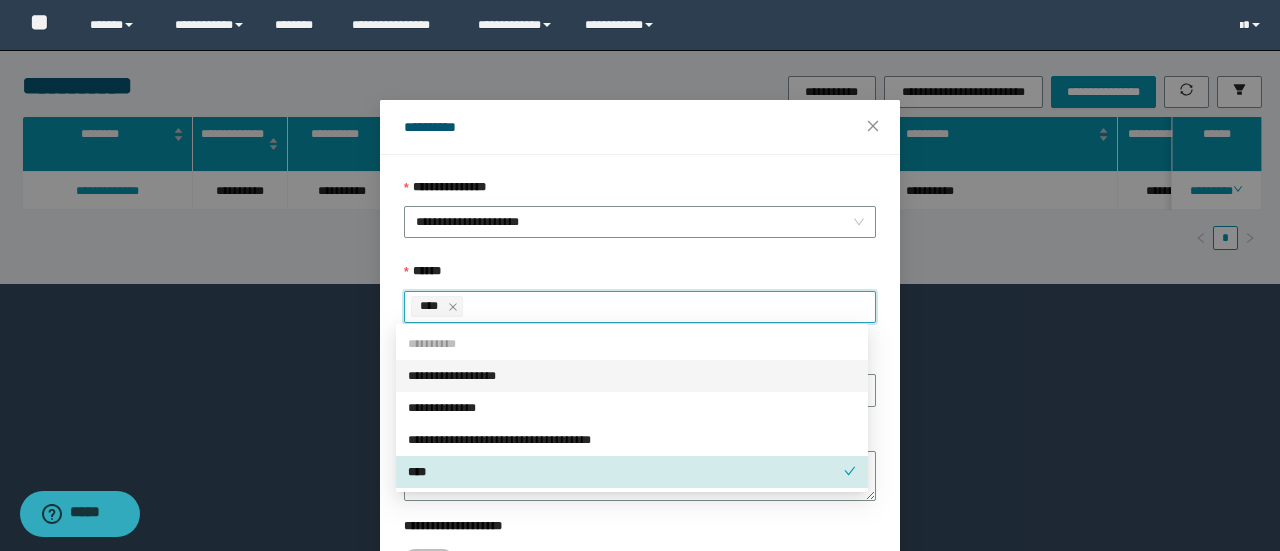 click on "******" at bounding box center (640, 276) 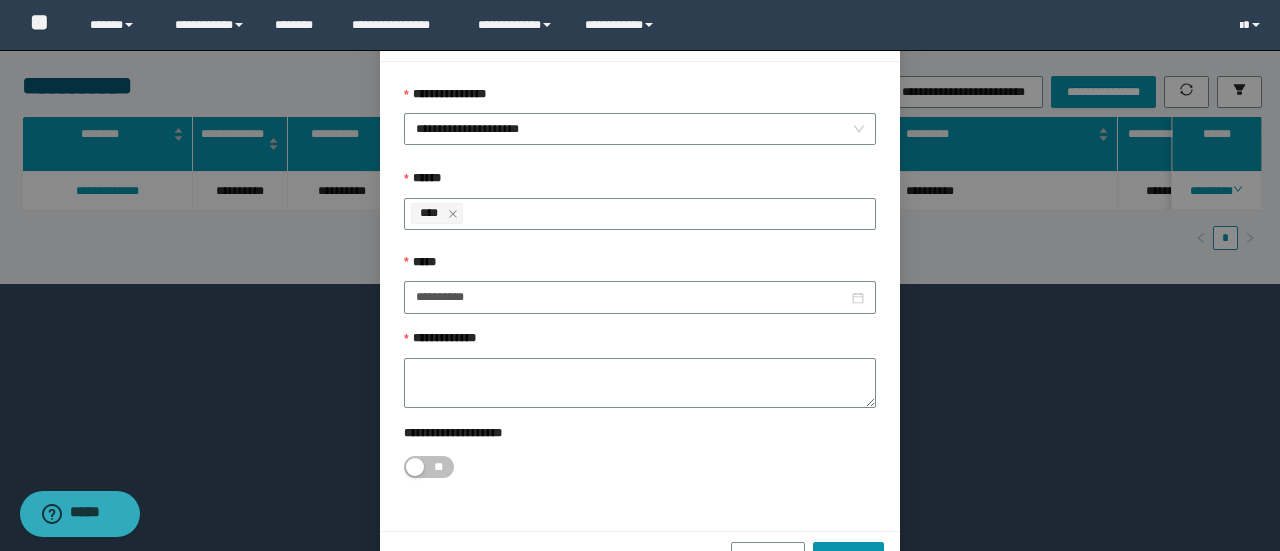 scroll, scrollTop: 146, scrollLeft: 0, axis: vertical 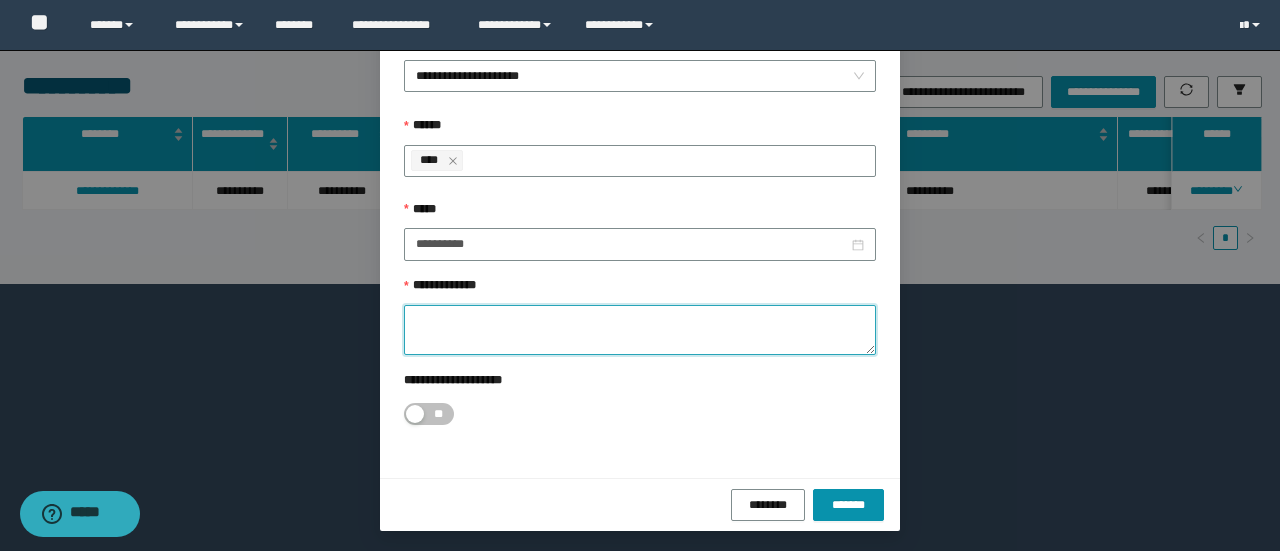 click on "**********" at bounding box center (640, 330) 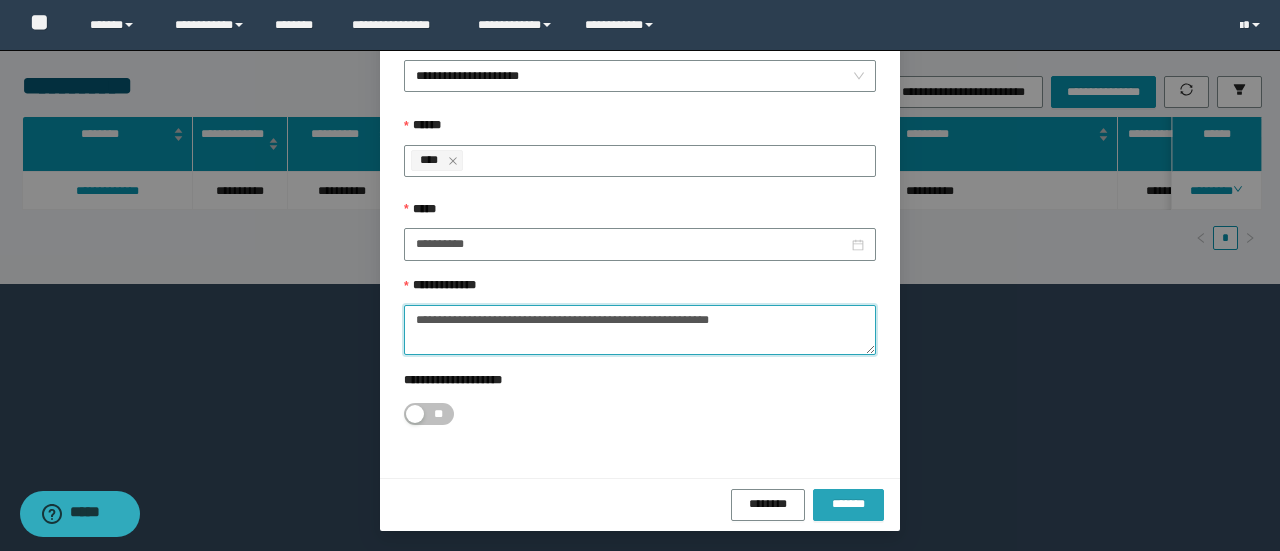 type on "**********" 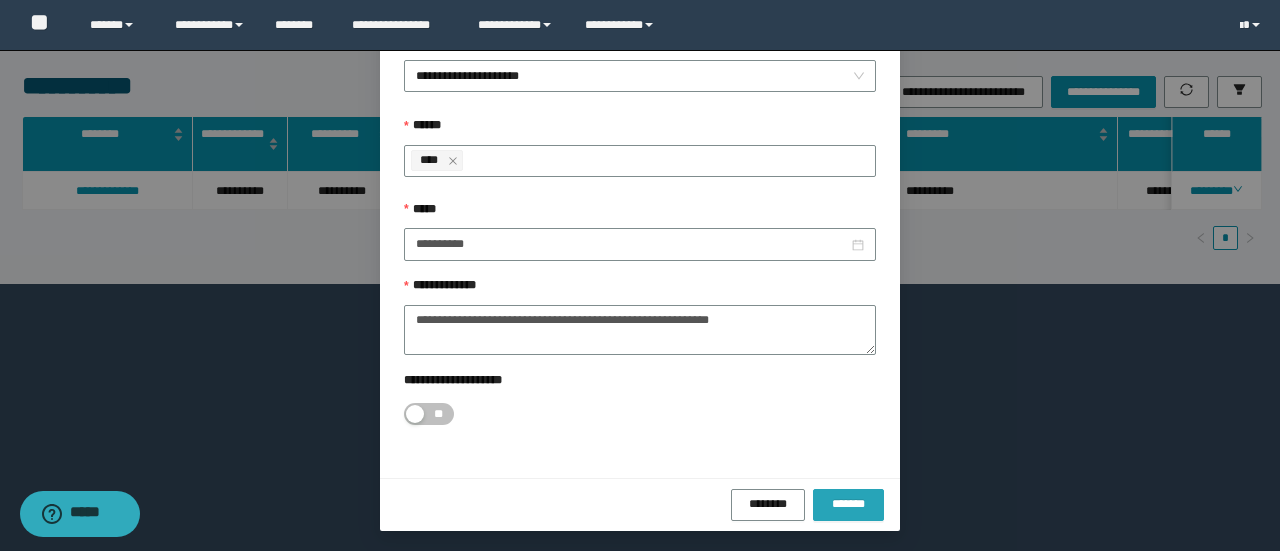 click on "*******" at bounding box center [848, 503] 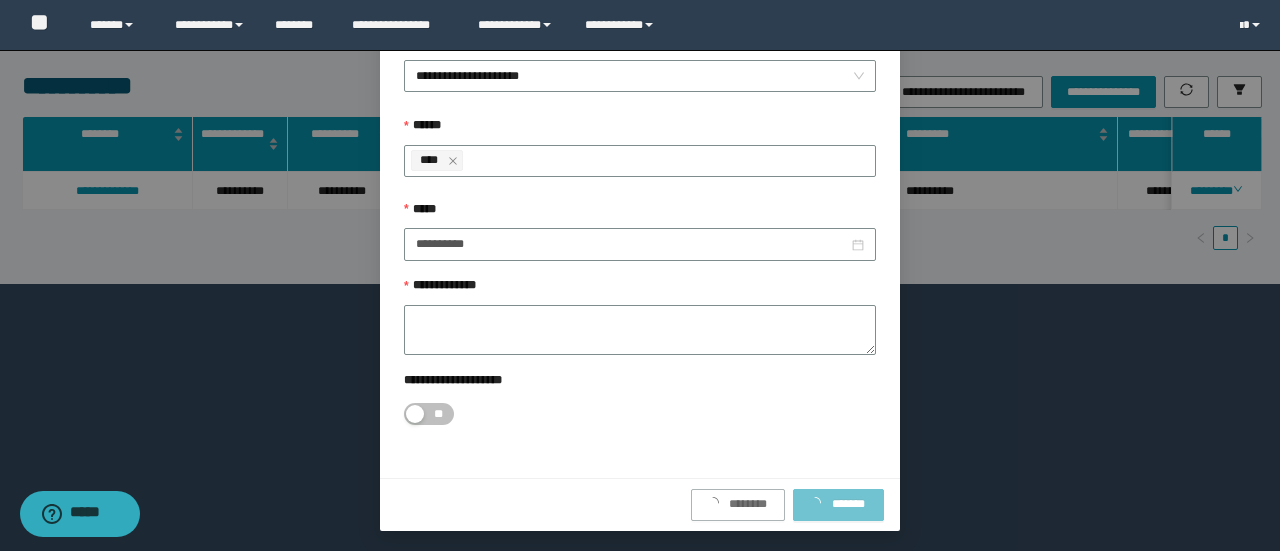 scroll, scrollTop: 0, scrollLeft: 0, axis: both 